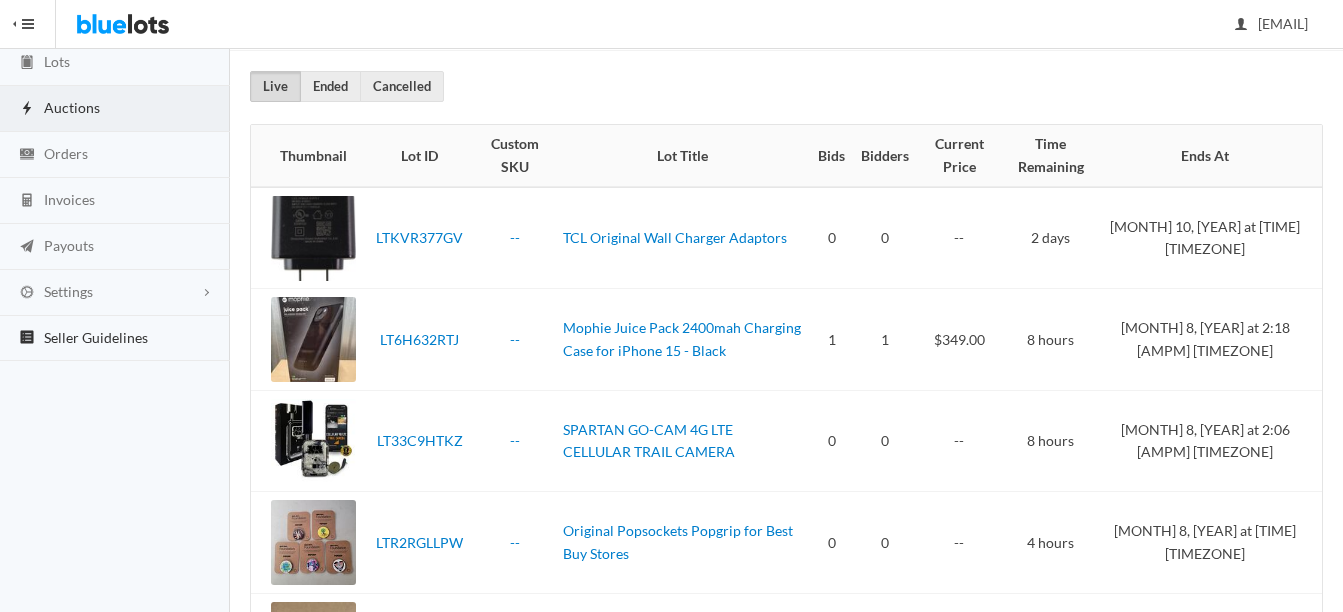 scroll, scrollTop: 0, scrollLeft: 0, axis: both 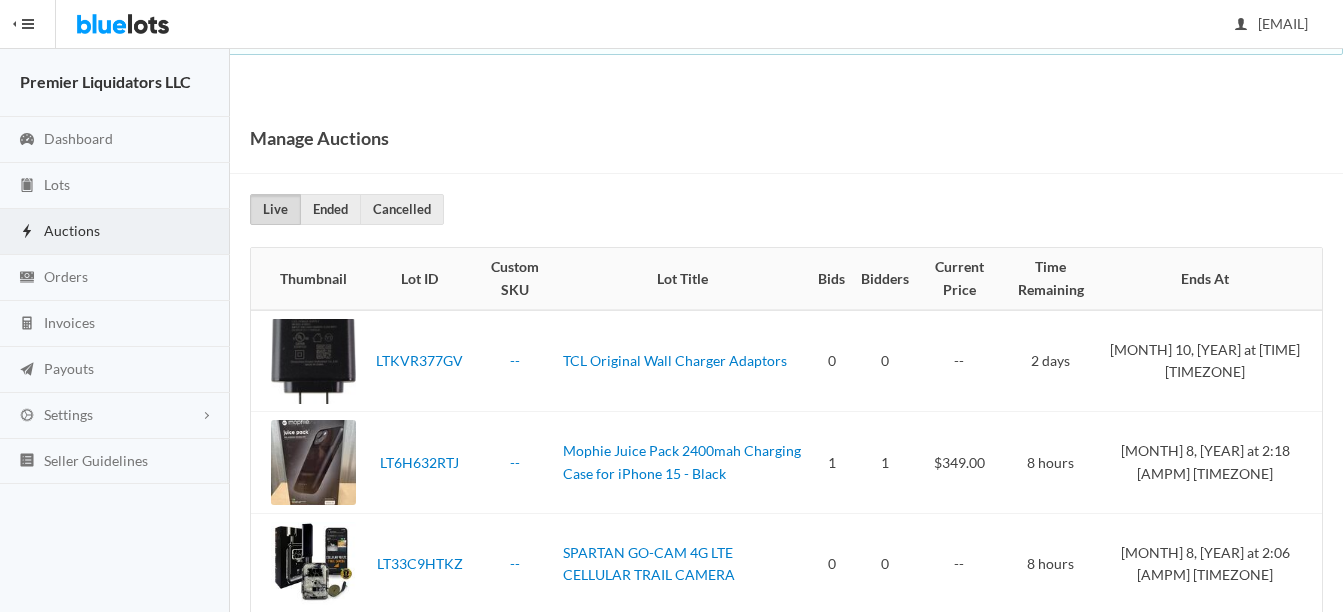 click on "Auctions" at bounding box center (72, 230) 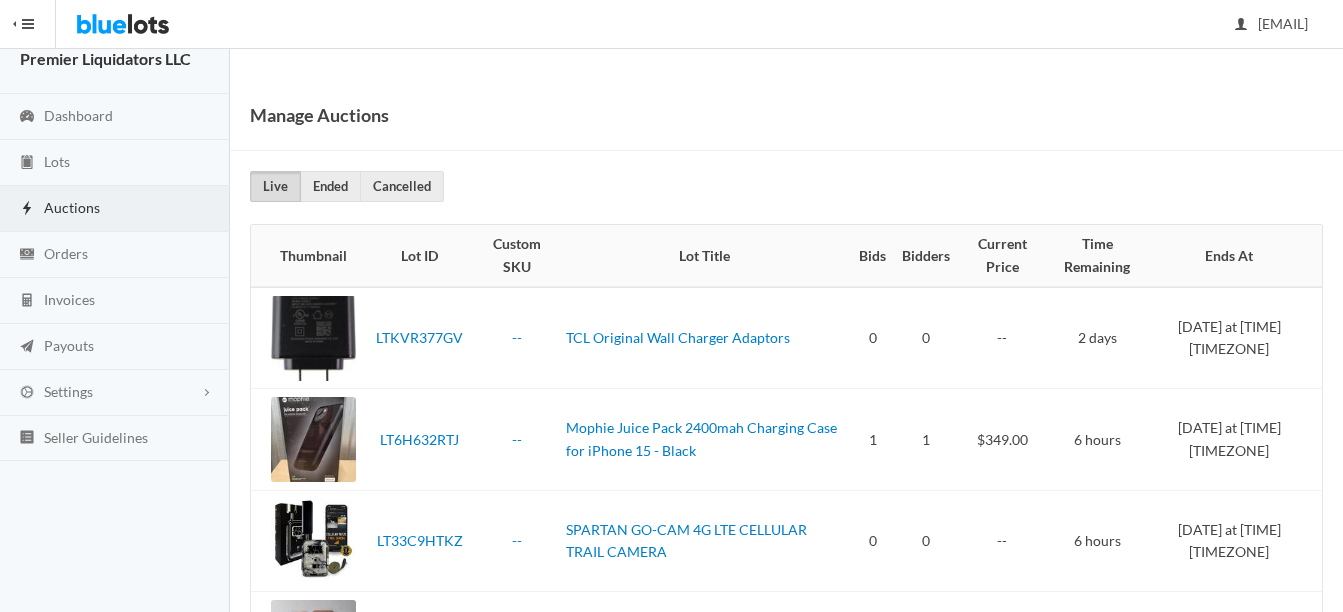scroll, scrollTop: 0, scrollLeft: 0, axis: both 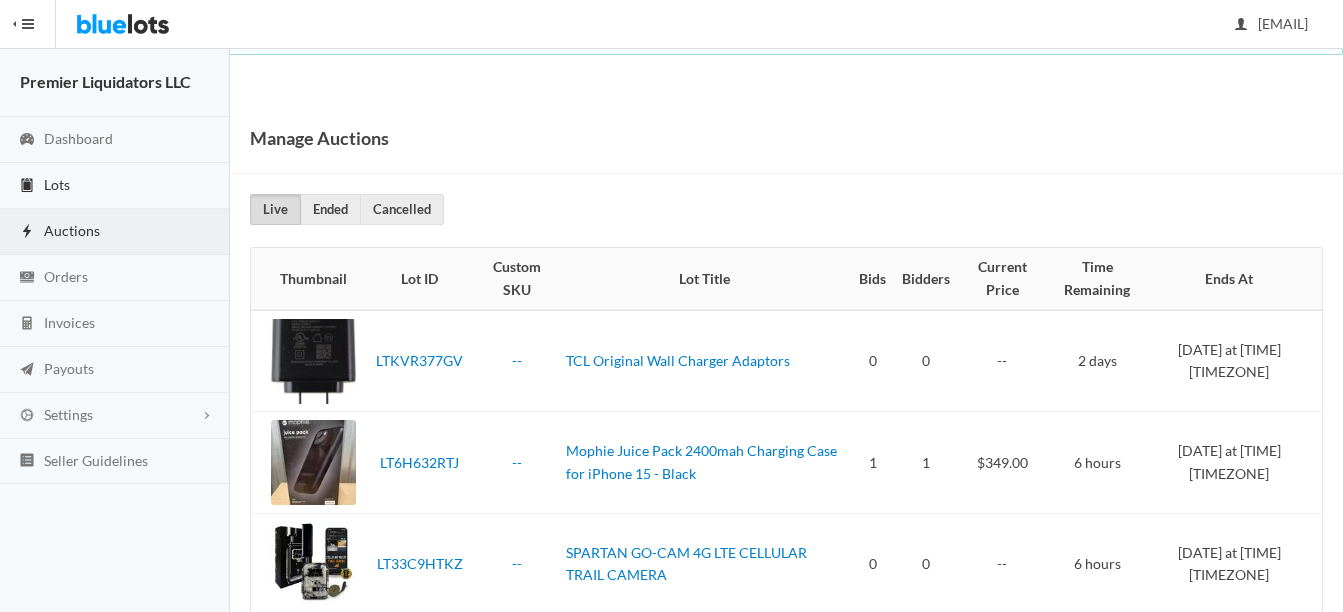 click on "Lots" at bounding box center (57, 184) 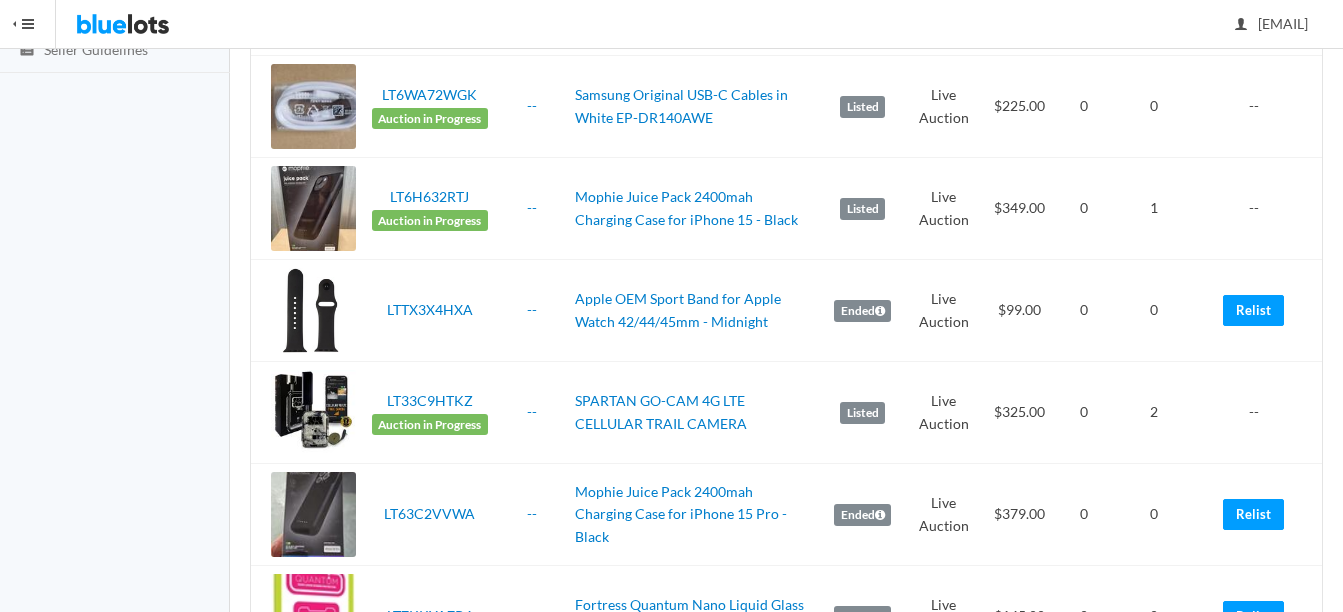 scroll, scrollTop: 0, scrollLeft: 0, axis: both 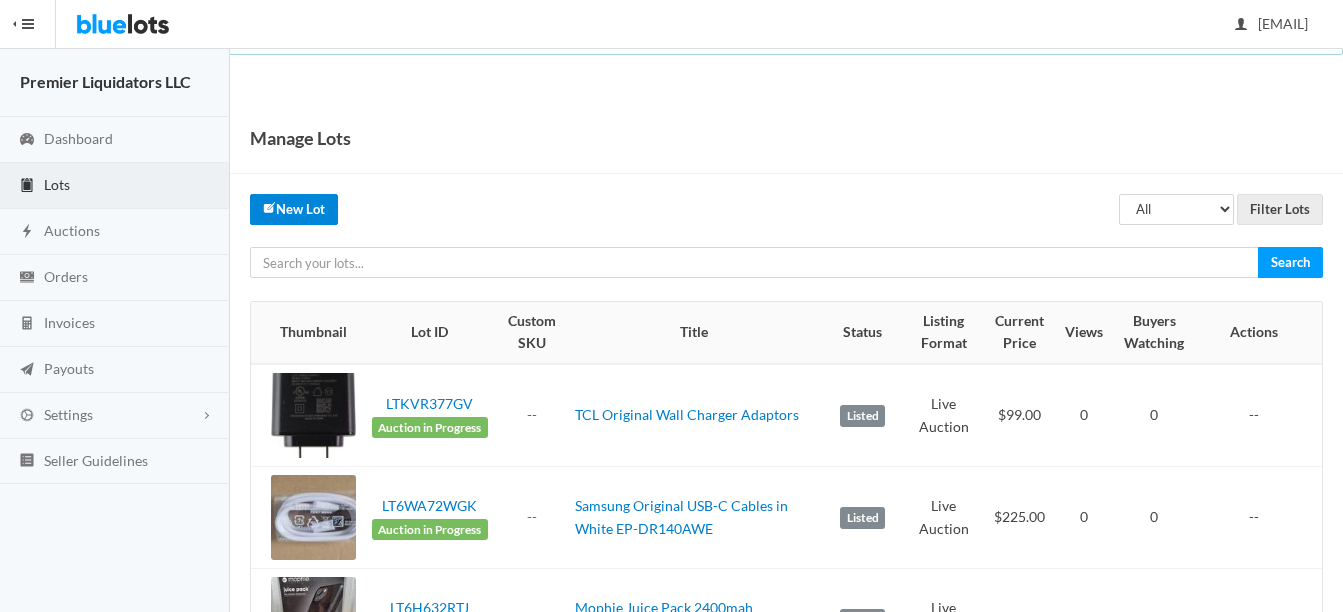 click on "New Lot" at bounding box center [294, 209] 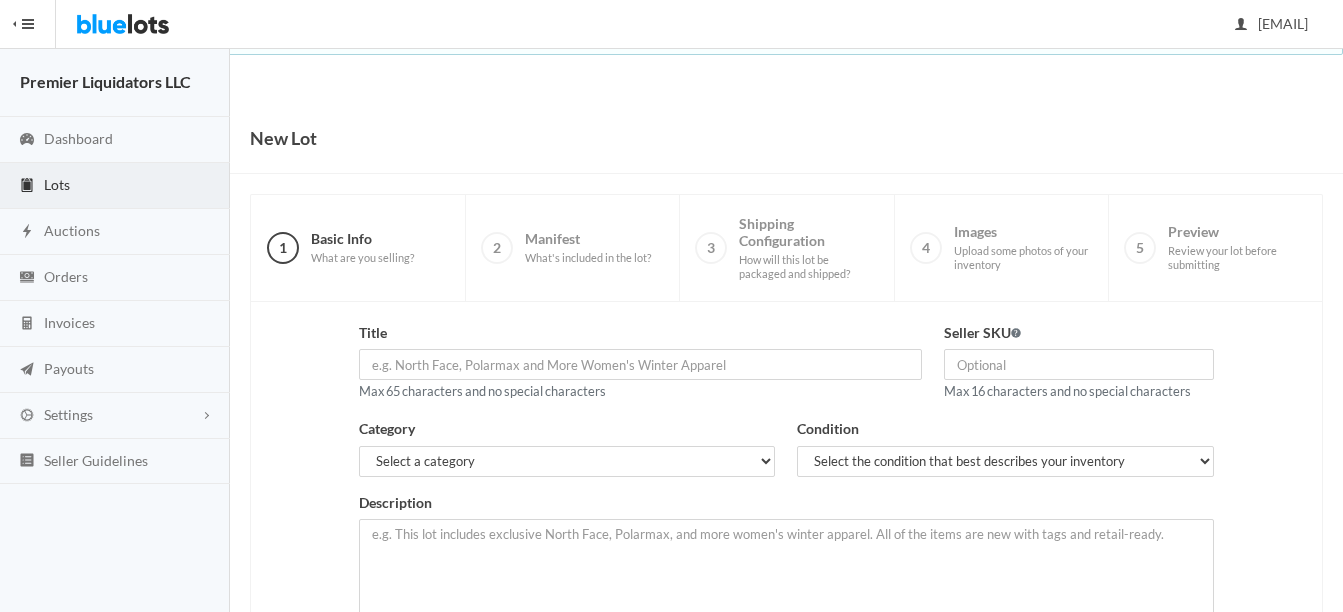 scroll, scrollTop: 0, scrollLeft: 0, axis: both 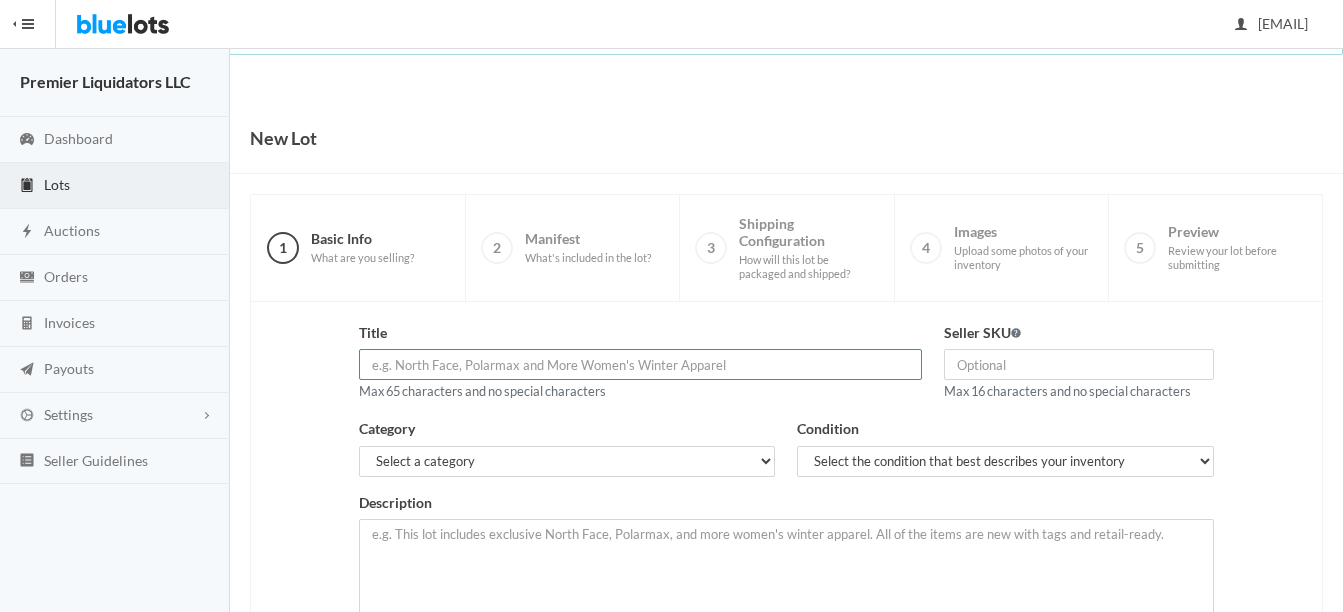 paste on "Apple (45mm) Sport Band for Apple Watch 42/44/45mm - Midnight (M/" 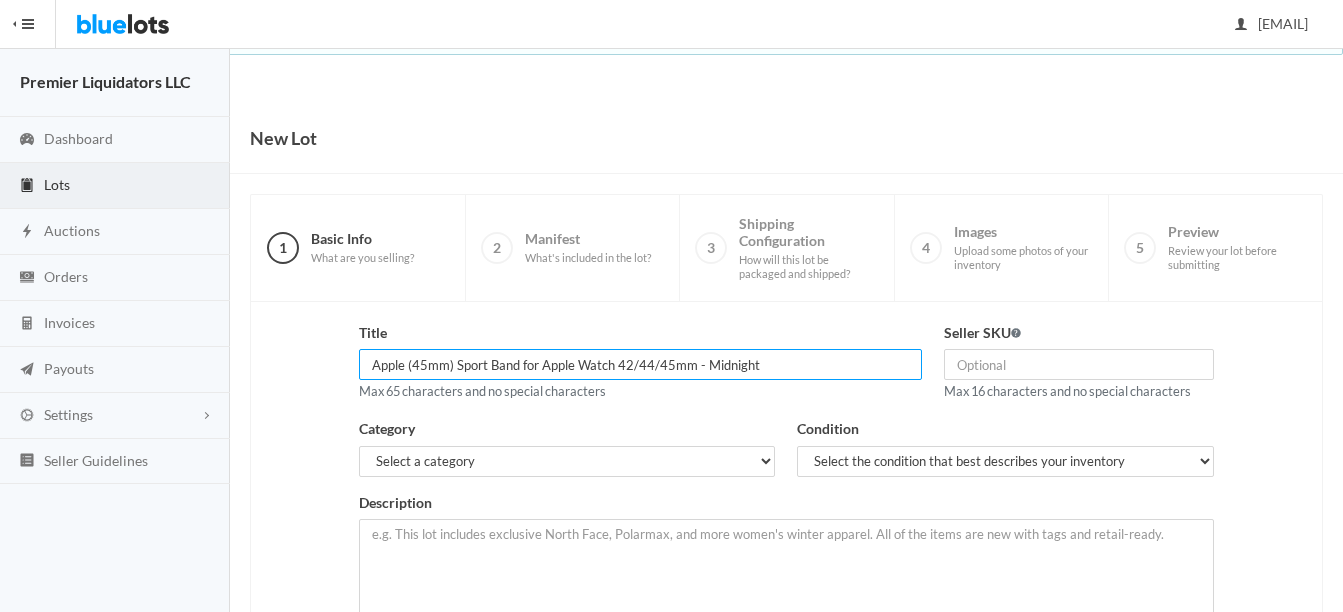 click on "Apple (45mm) Sport Band for Apple Watch 42/44/45mm - Midnight" at bounding box center [640, 364] 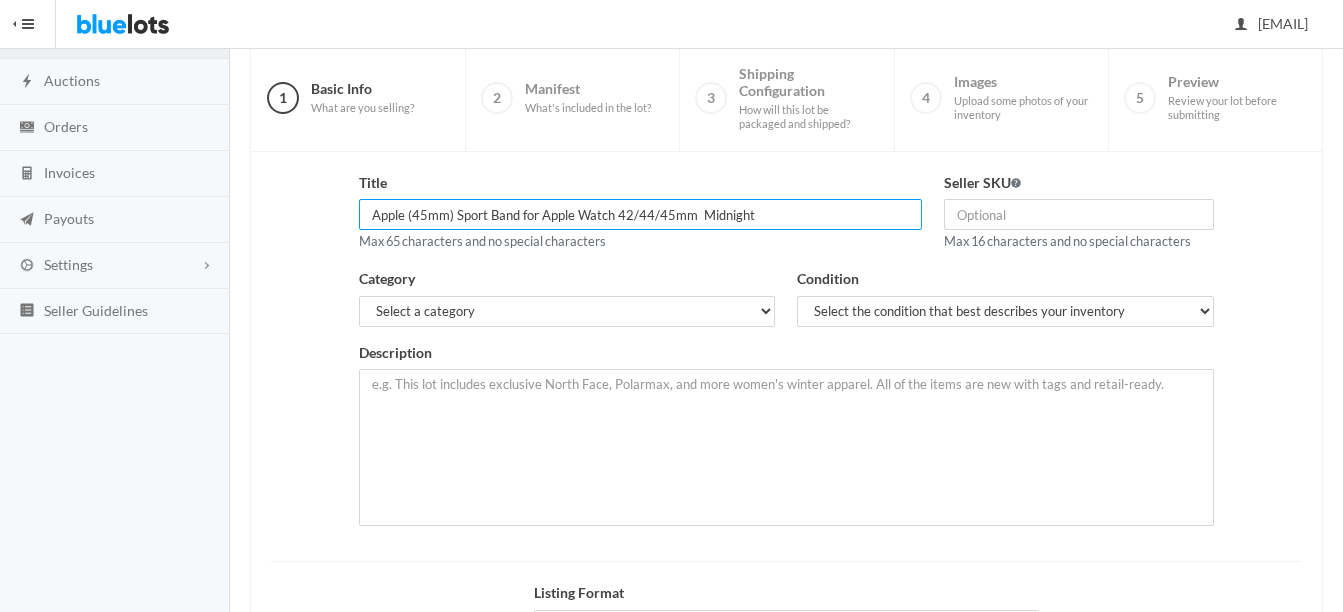 scroll, scrollTop: 200, scrollLeft: 0, axis: vertical 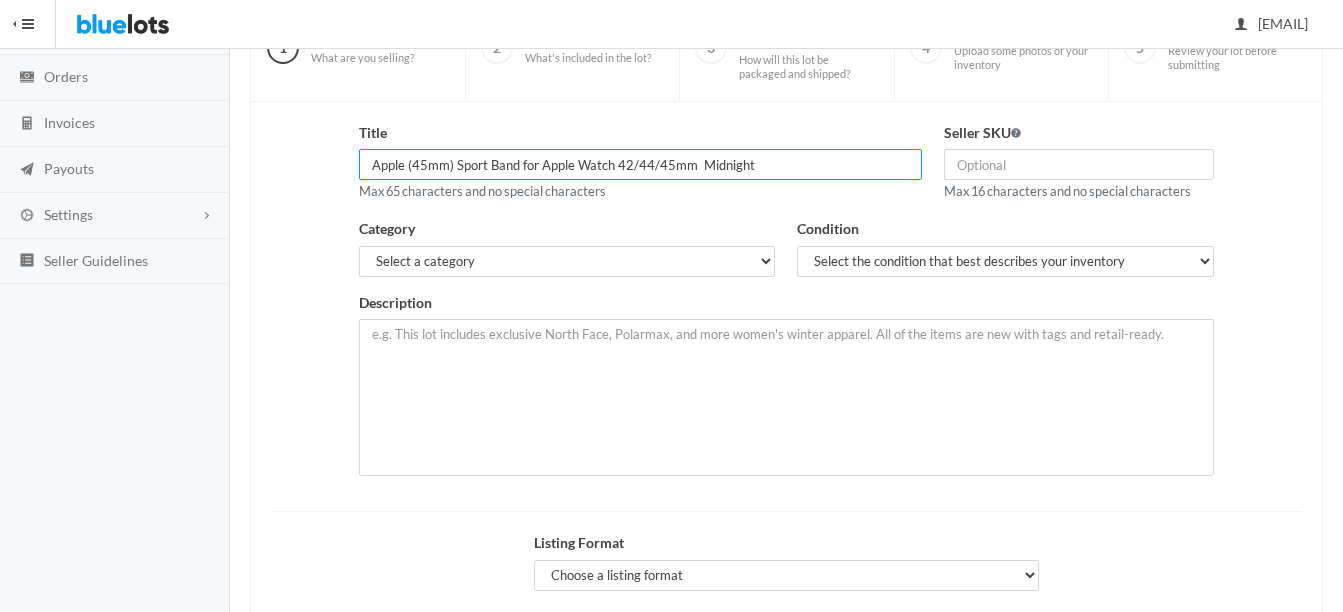 click on "Apple (45mm) Sport Band for Apple Watch 42/44/45mm  Midnight" at bounding box center [640, 164] 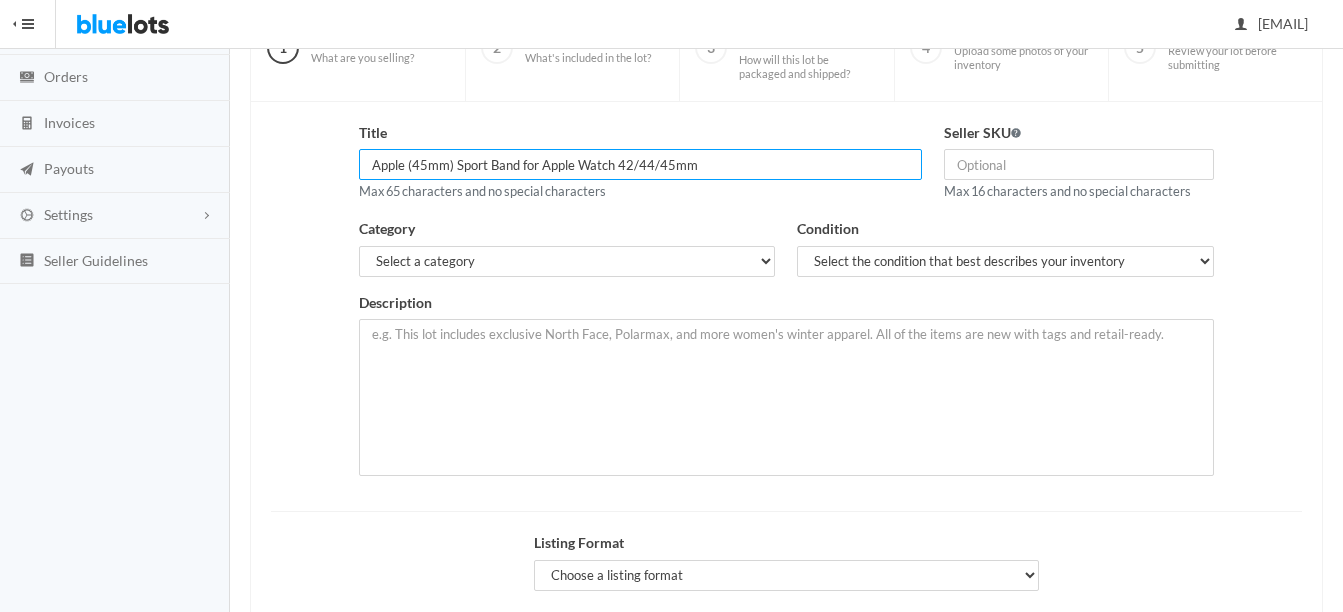 click on "Apple (45mm) Sport Band for Apple Watch 42/44/45mm" at bounding box center [640, 164] 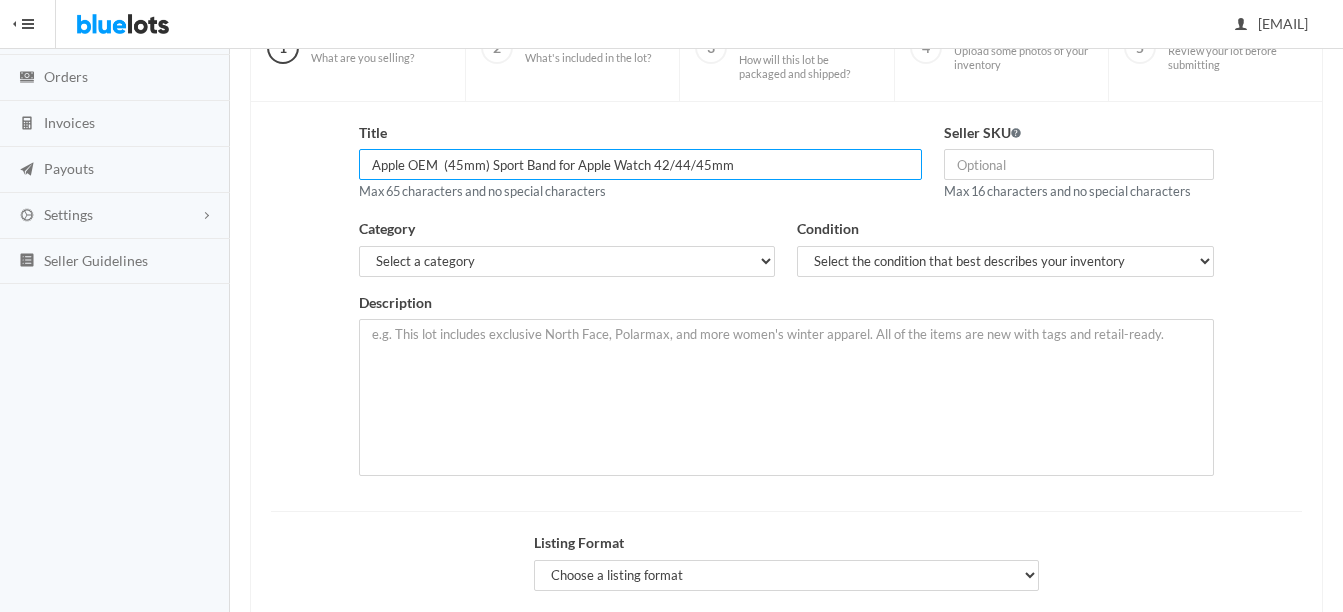 type on "Apple OEM  (45mm) Sport Band for Apple Watch 42/44/45mm" 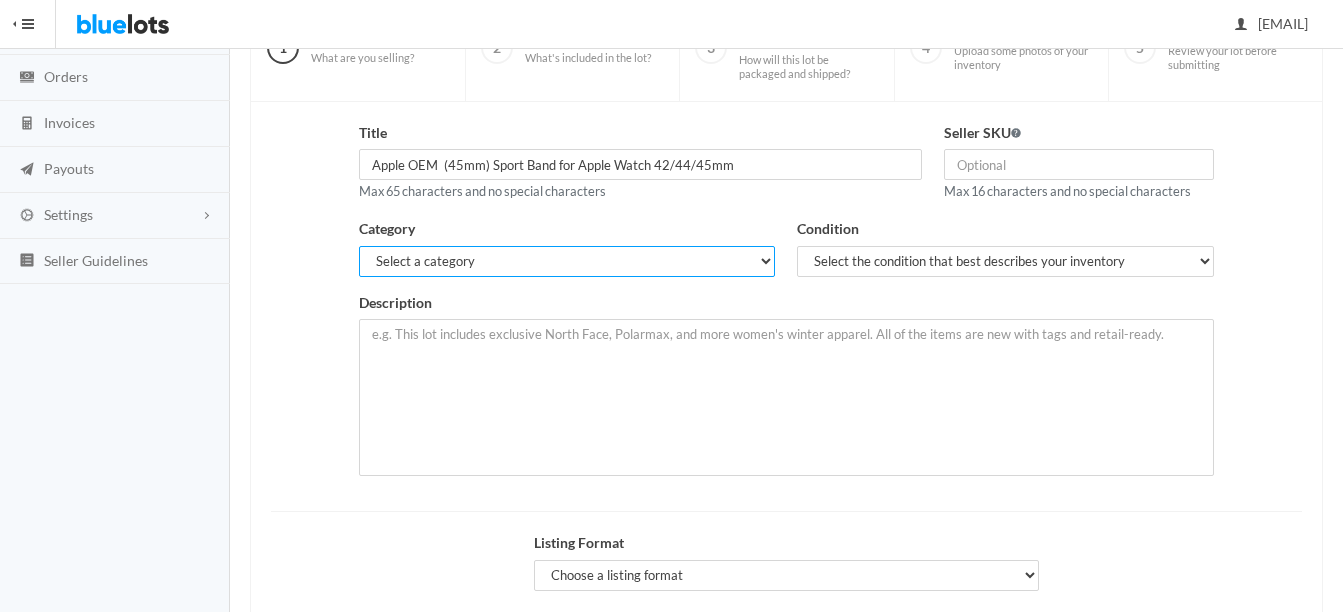 click on "Select a category
Electronics
Clothing, Shoes & Accessories
Appliances
Home & Garden
Sporting Goods
Toys & Baby
Health & Beauty
Business & Industrial
General Merchandise" at bounding box center (567, 261) 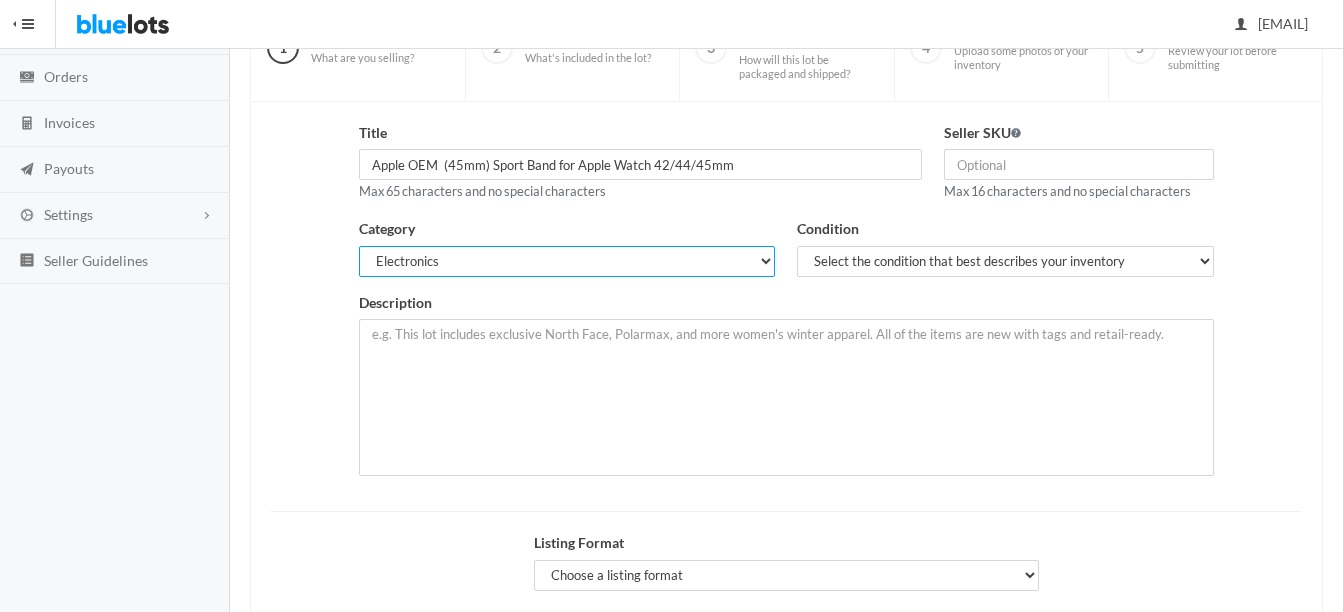 click on "Select a category
Electronics
Clothing, Shoes & Accessories
Appliances
Home & Garden
Sporting Goods
Toys & Baby
Health & Beauty
Business & Industrial
General Merchandise" at bounding box center [567, 261] 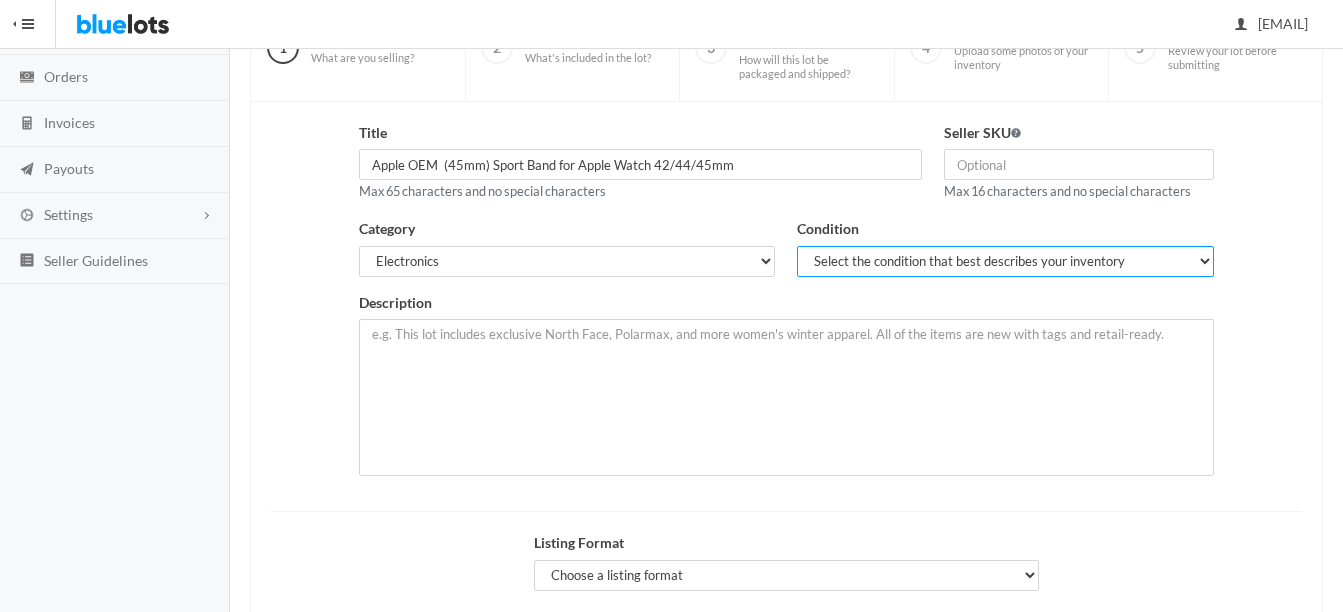 click on "Select the condition that best describes your inventory
Brand New
Shelf Pulls
Customer Returns
Used
Mixed" at bounding box center (1005, 261) 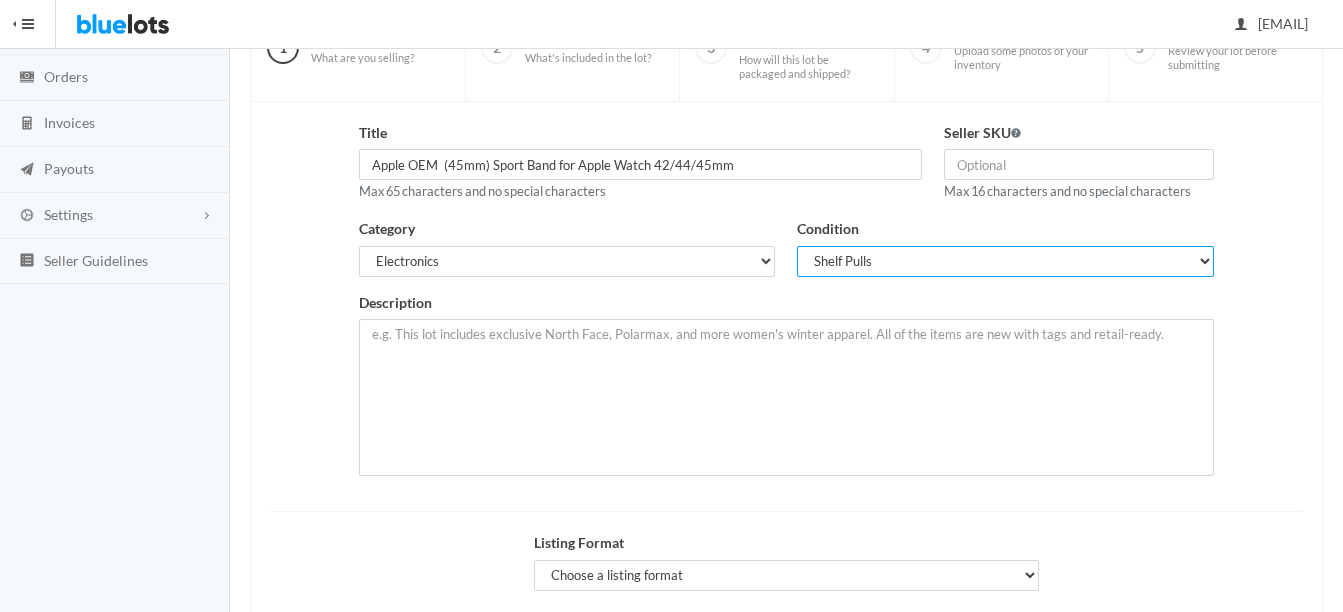 click on "Select the condition that best describes your inventory
Brand New
Shelf Pulls
Customer Returns
Used
Mixed" at bounding box center [1005, 261] 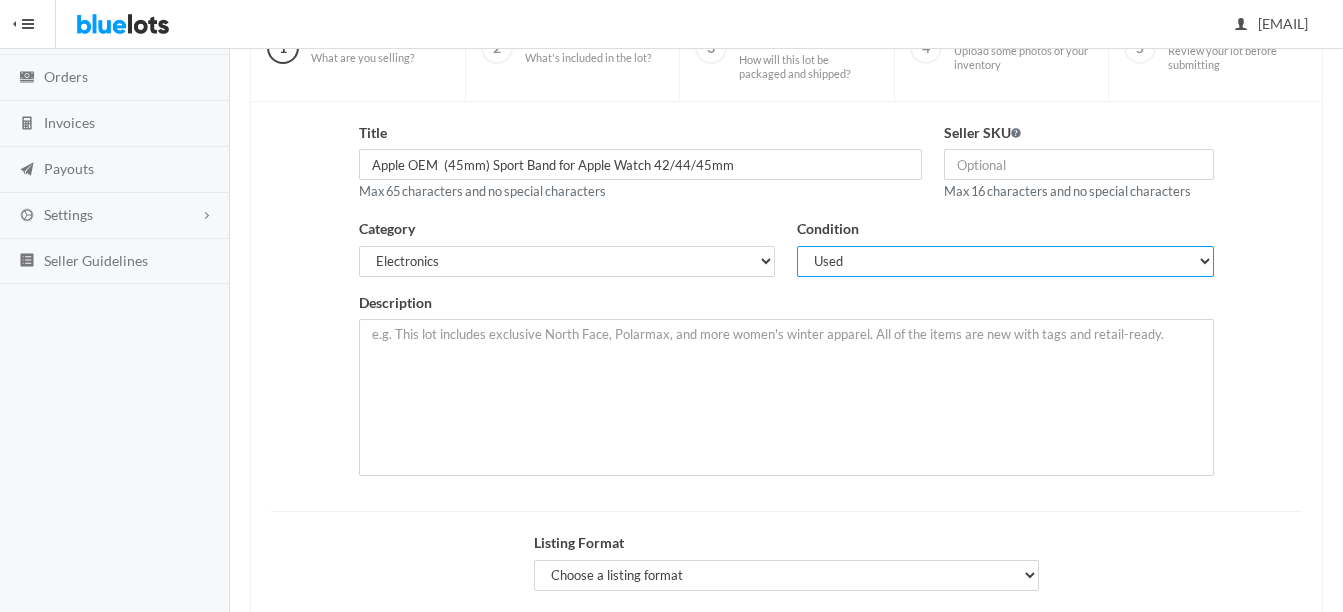 click on "Select the condition that best describes your inventory
Brand New
Shelf Pulls
Customer Returns
Used
Mixed" at bounding box center [1005, 261] 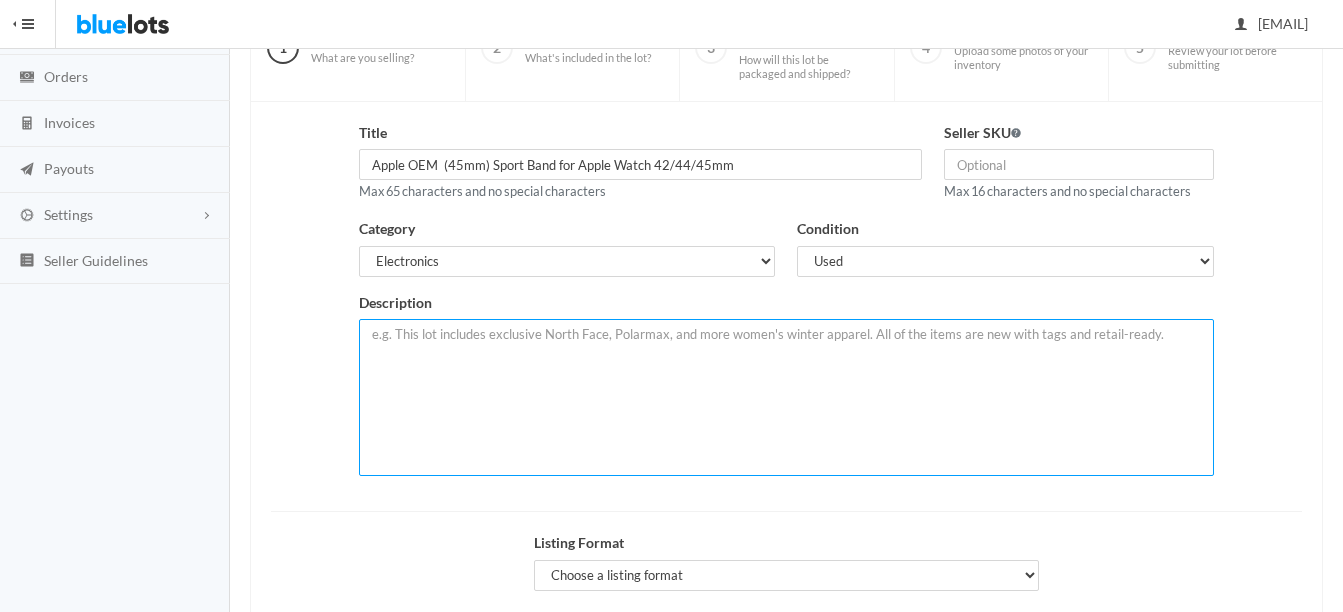 click at bounding box center [786, 397] 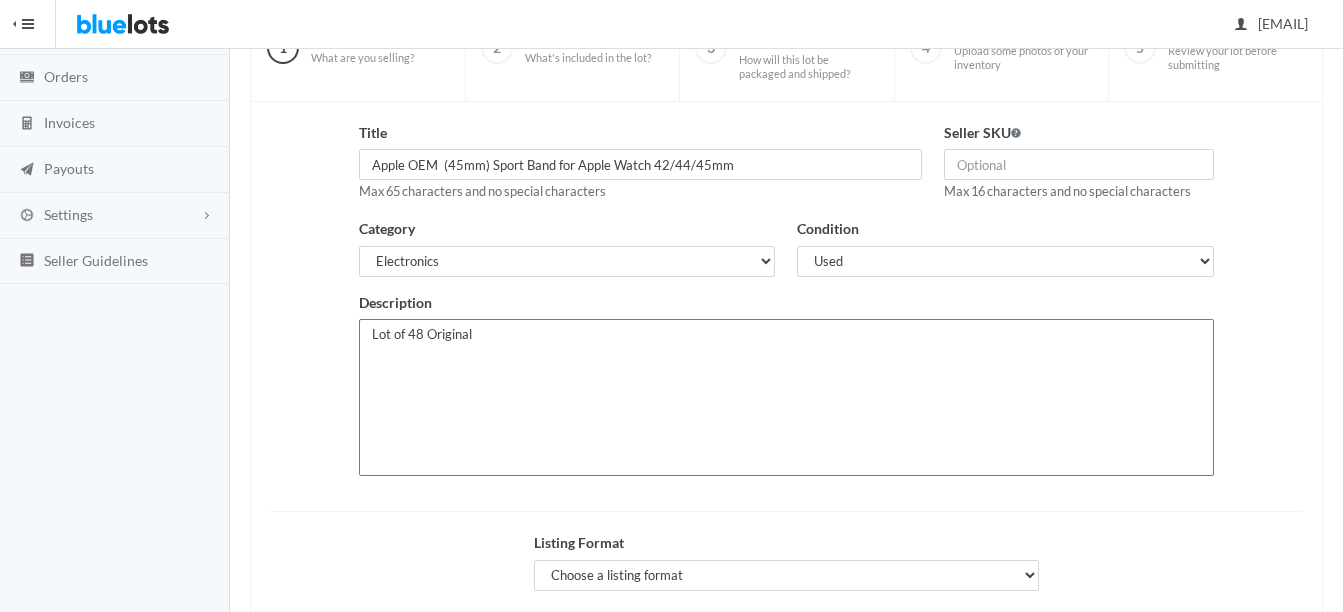 paste on "Apple (45mm) Sport Band for Apple Watch 42/44/45mm - Midnight (M/L" 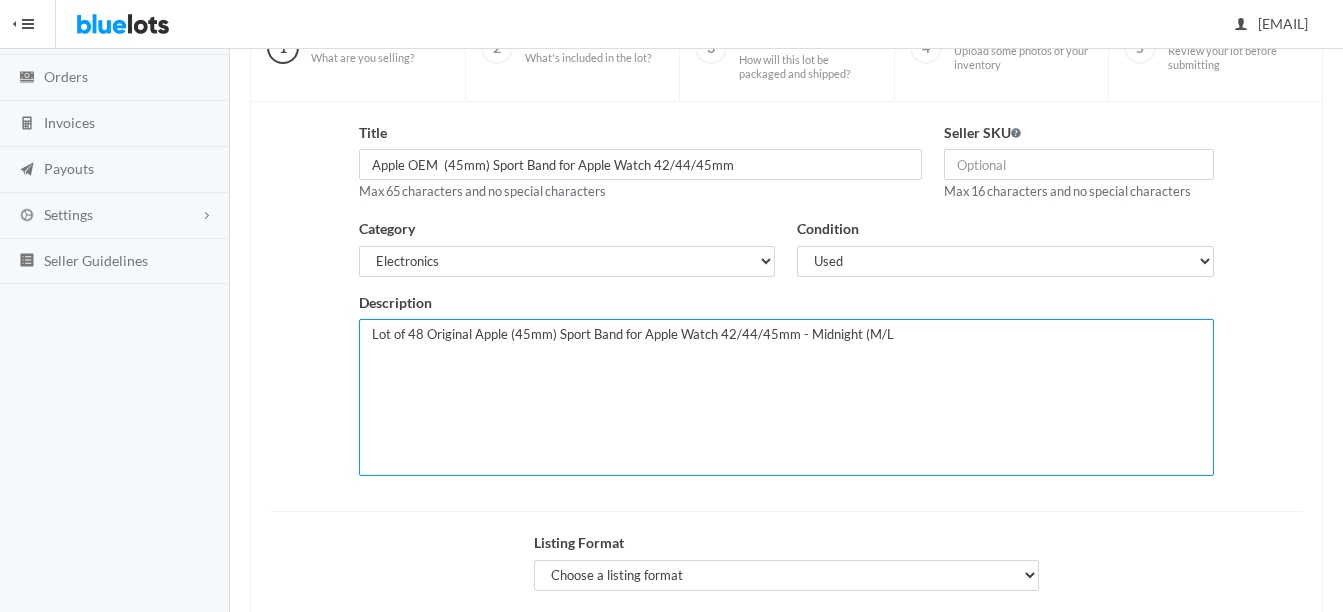 click on "Lot of 48 Original Apple (45mm) Sport Band for Apple Watch 42/44/45mm - Midnight (M/L" at bounding box center [786, 397] 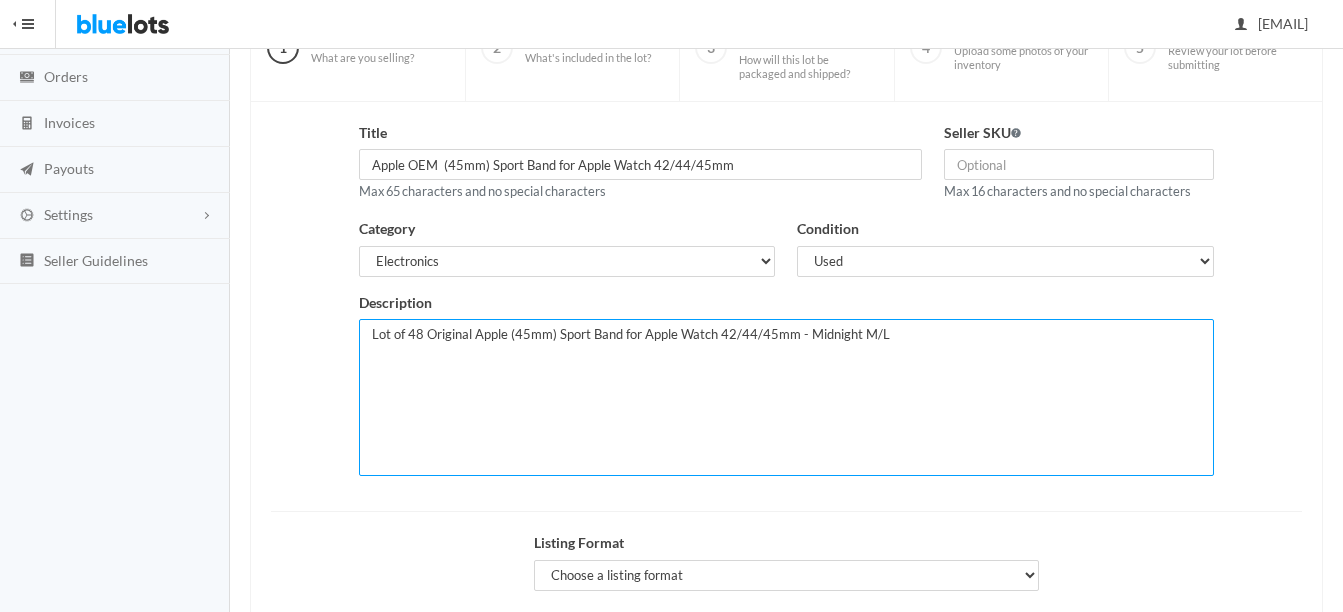 click on "Lot of 48 Original Apple (45mm) Sport Band for Apple Watch 42/44/45mm - Midnight M/L" at bounding box center [786, 397] 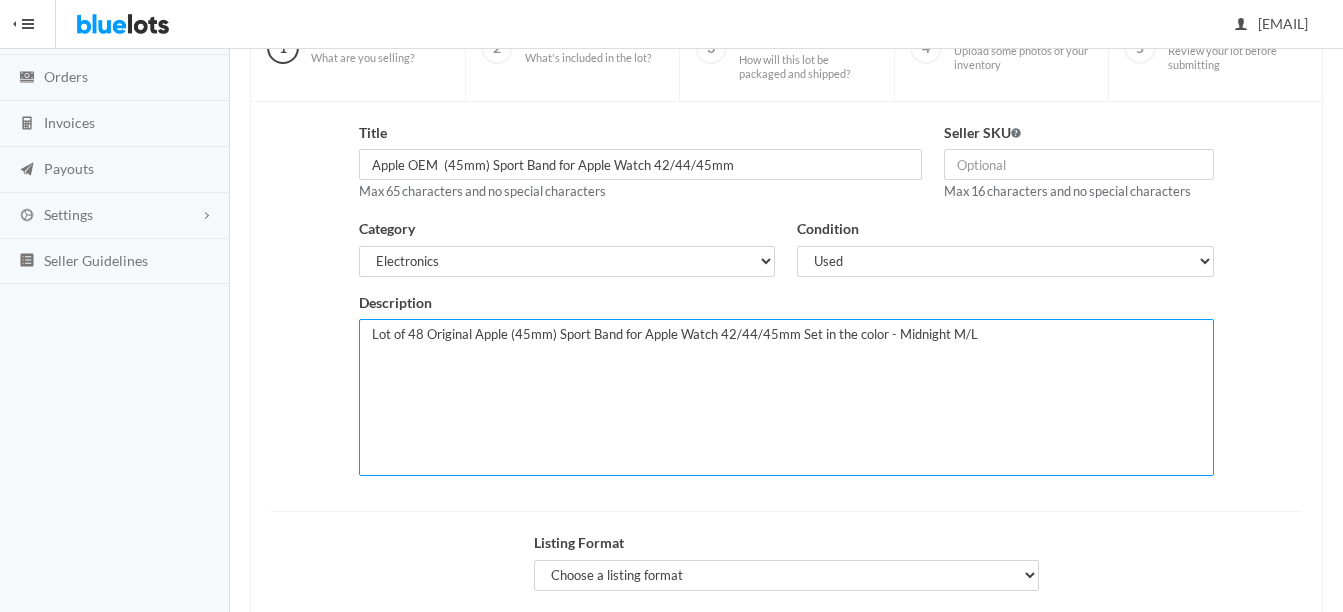 click on "Lot of 48 Original Apple (45mm) Sport Band for Apple Watch 42/44/45mm Set in the color - Midnight M/L" at bounding box center (786, 397) 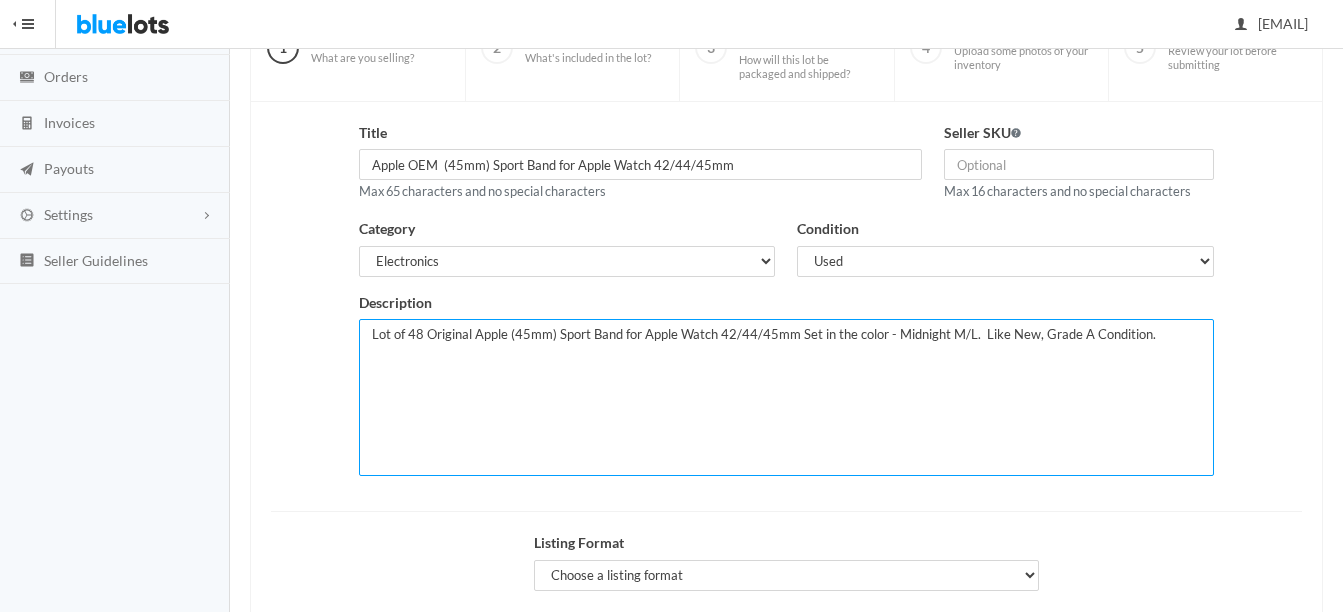 paste on "This band will come with the (M/L, Medium/Large) Strap and Clasp Only.
This is the 45mm Band released with the Series 7 Apple Watch. Compatible with all series Apple Watches with the larger case sizes of 42mm, 44mm, and 45mm.
Features:
- Made from a custom high-performance fluoroelastomer, the Sport Band is durable and strong, yet surprisingly soft.
- The smooth, dense material drapes elegantly across your wrist and feels comfortable next to your skin.
- An innovative pin-and-tuck closure ensures a clean fit." 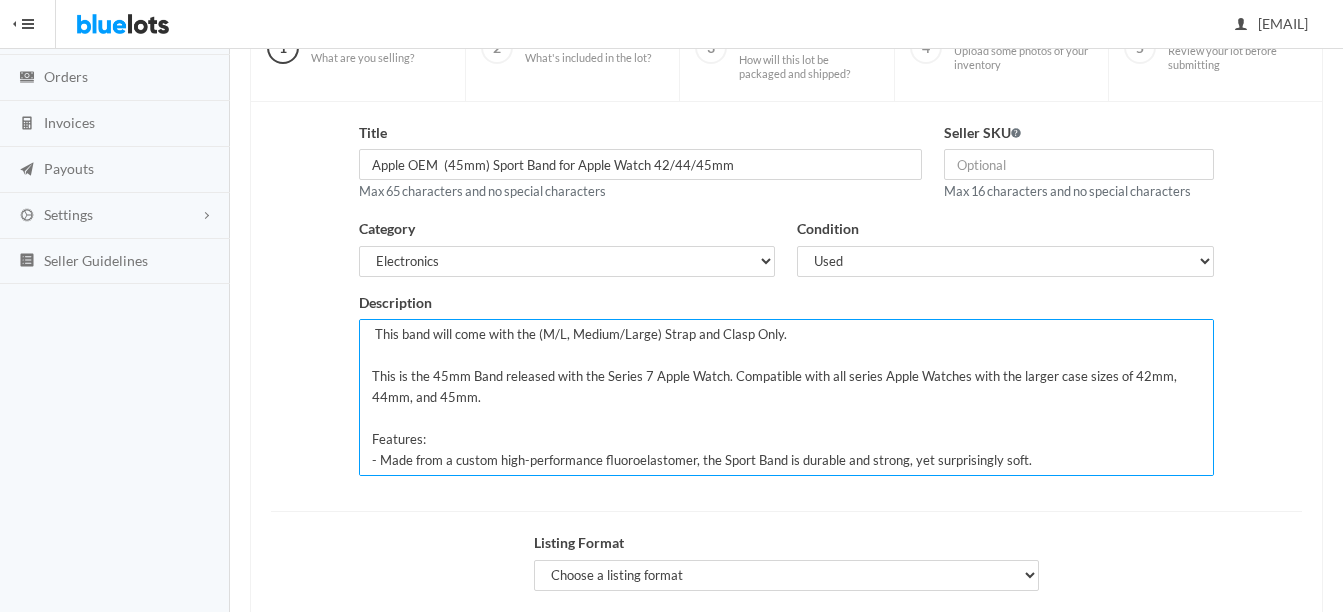 scroll, scrollTop: 0, scrollLeft: 0, axis: both 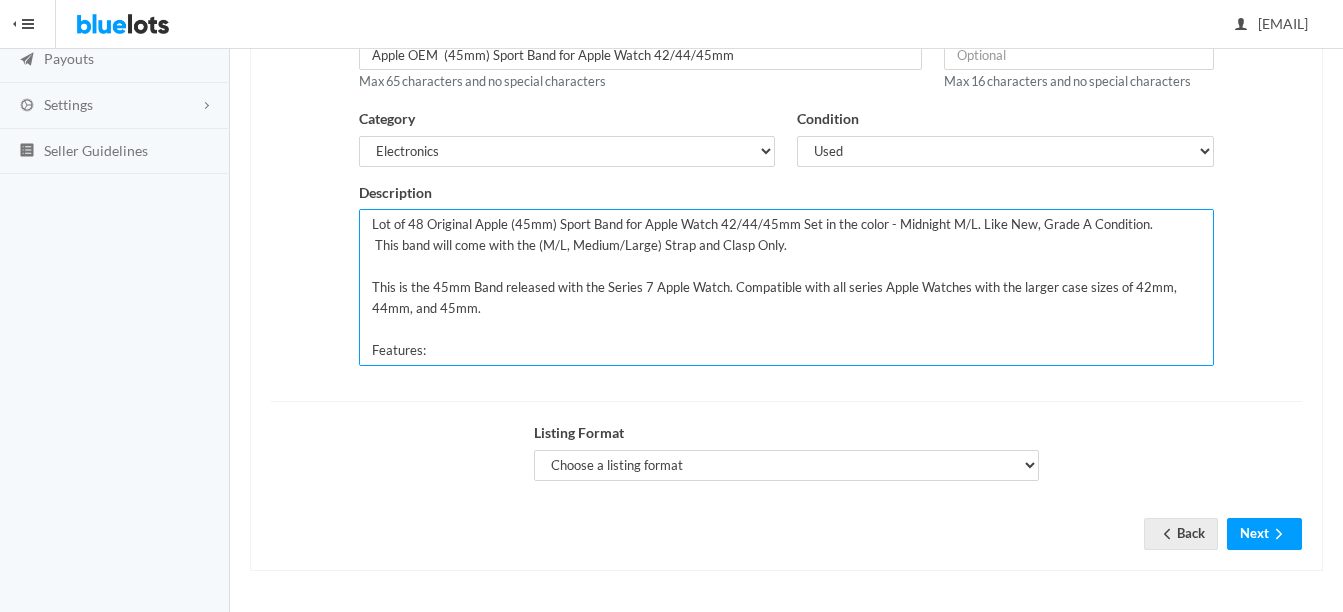 type on "Lot of 48 Original Apple (45mm) Sport Band for Apple Watch 42/44/45mm Set in the color - Midnight M/L.  Like New, Grade A Condition.
This band will come with the (M/L, Medium/Large) Strap and Clasp Only.
This is the 45mm Band released with the Series 7 Apple Watch. Compatible with all series Apple Watches with the larger case sizes of 42mm, 44mm, and 45mm.
Features:
- Made from a custom high-performance fluoroelastomer, the Sport Band is durable and strong, yet surprisingly soft.
- The smooth, dense material drapes elegantly across your wrist and feels comfortable next to your skin.
- An innovative pin-and-tuck closure ensures a clean fit." 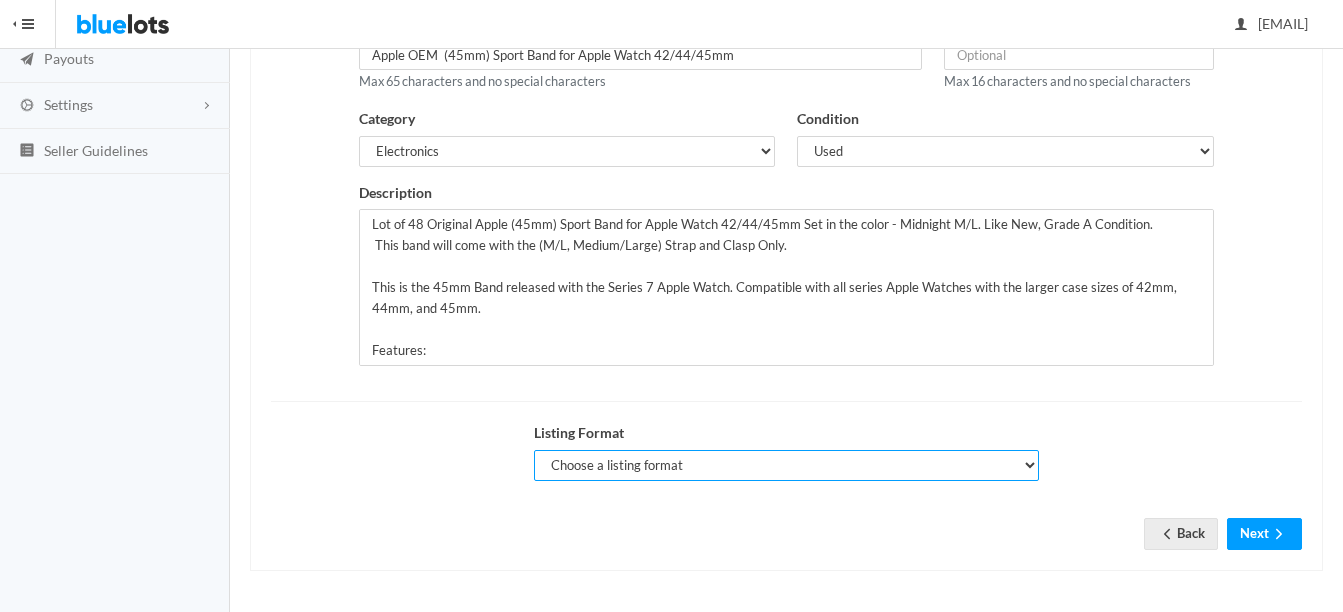 click on "Choose a listing format
Auction
Buy Now" at bounding box center [786, 465] 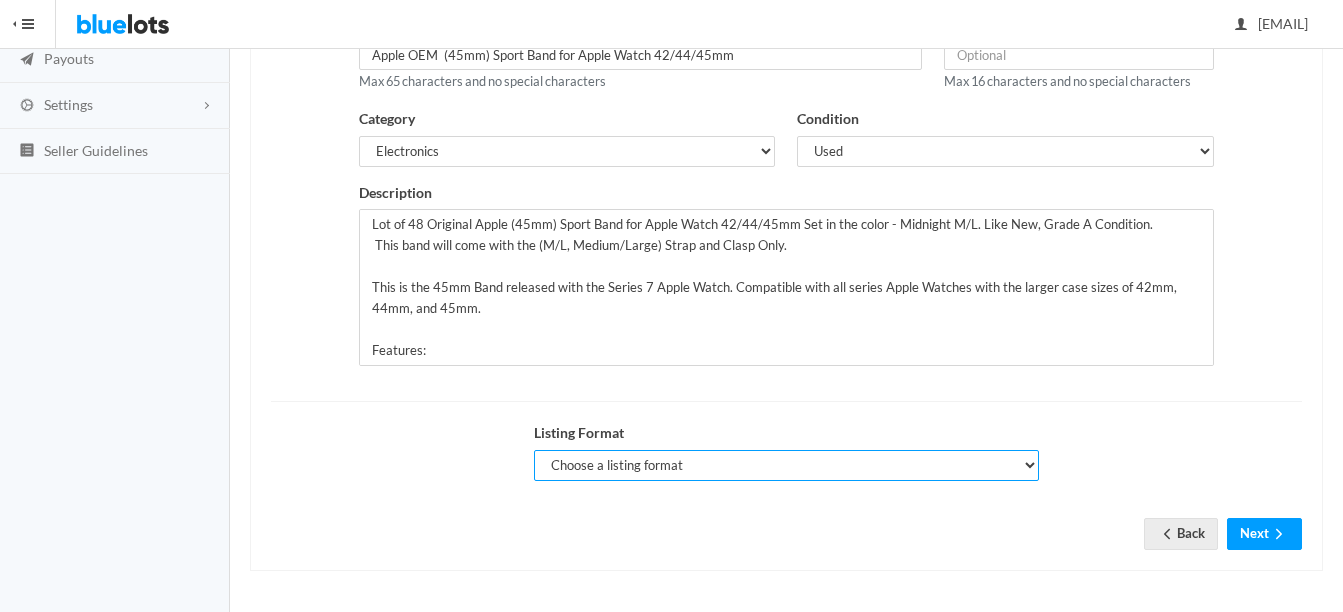 select on "true" 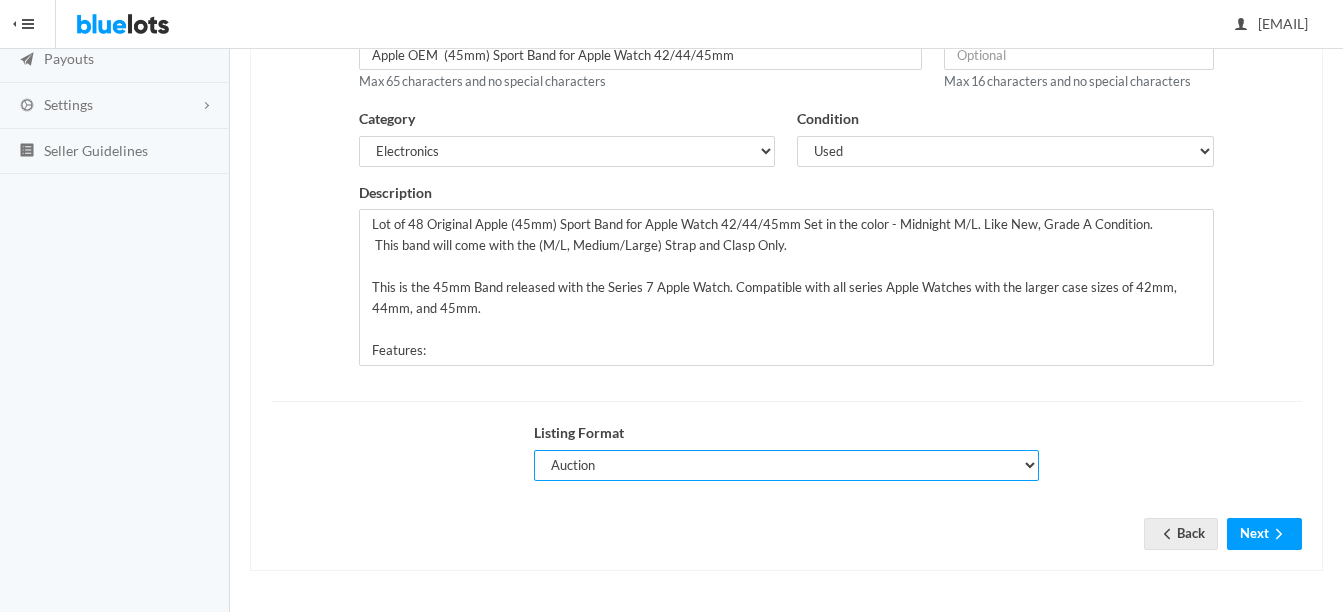 click on "Choose a listing format
Auction
Buy Now" at bounding box center [786, 465] 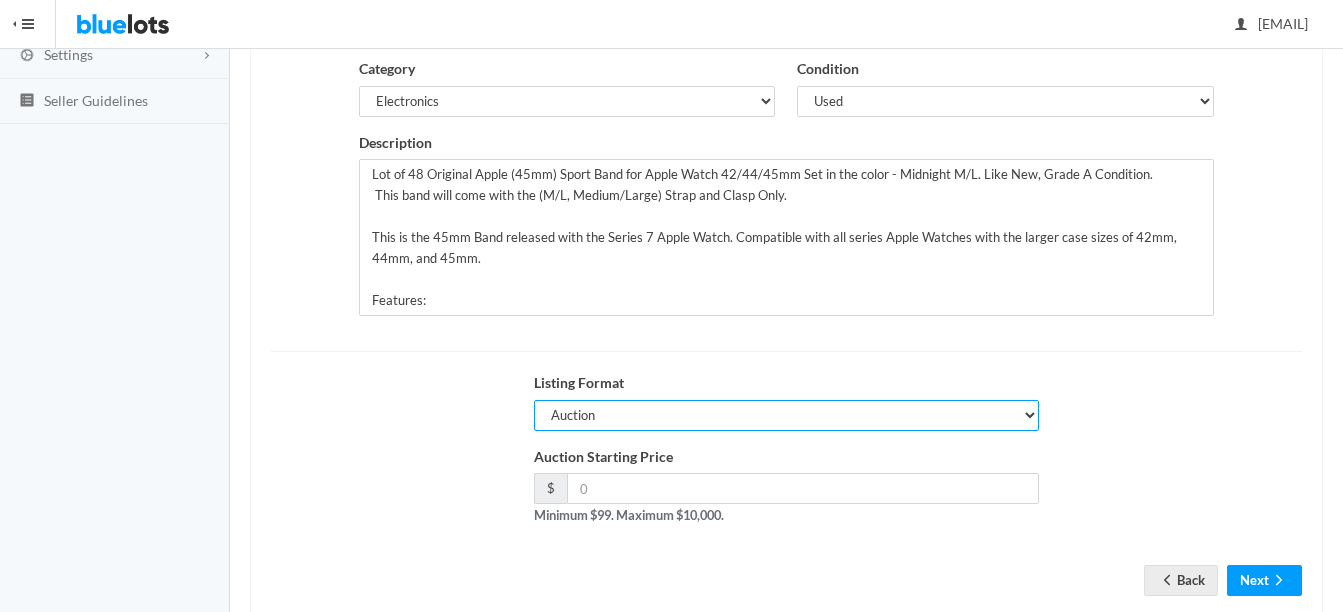 scroll, scrollTop: 406, scrollLeft: 0, axis: vertical 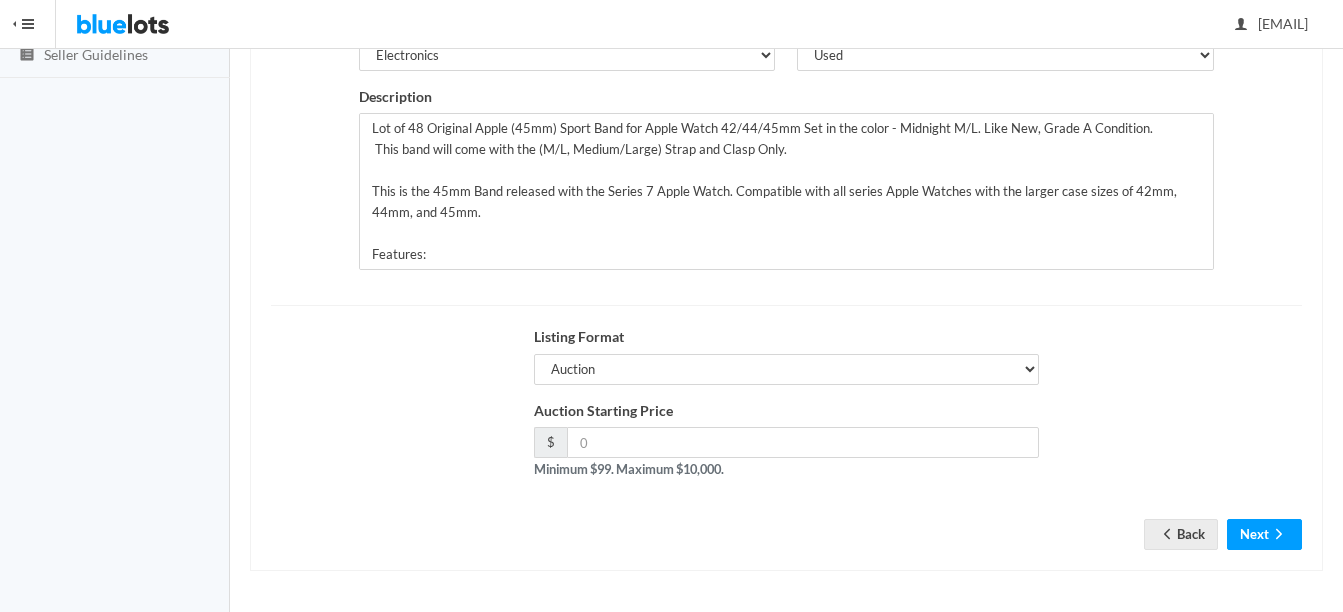 click on "Auction Starting Price
$
Minimum $99. Maximum $10,000." at bounding box center (786, 440) 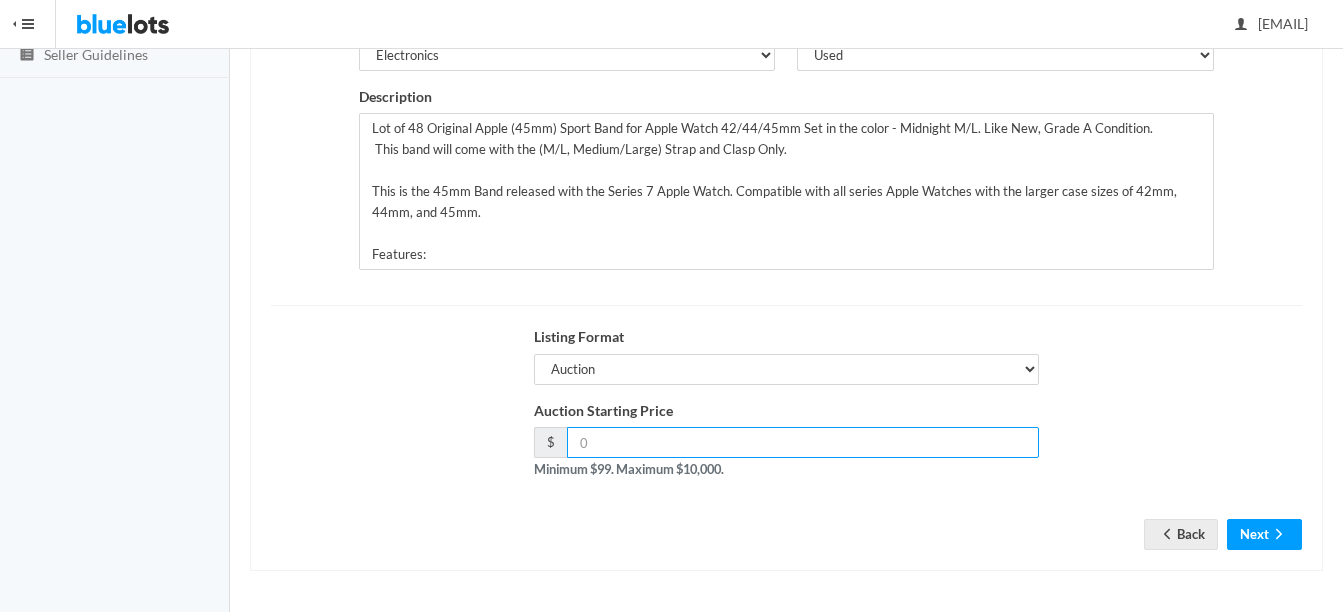 click at bounding box center (803, 442) 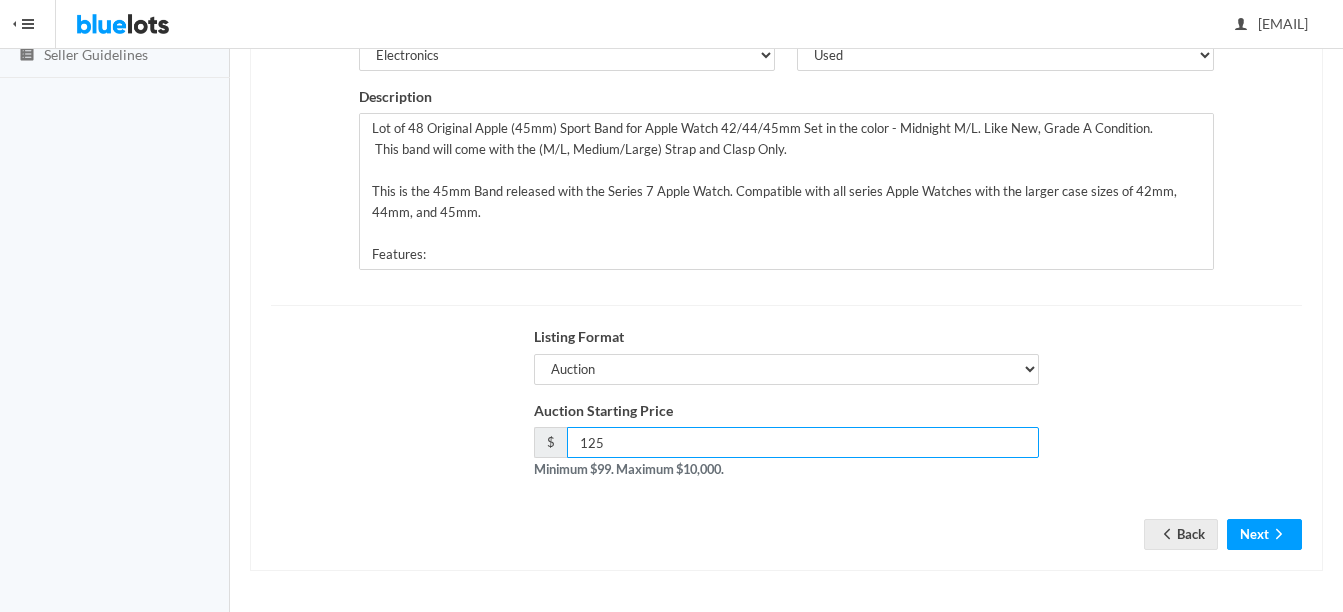 type on "125" 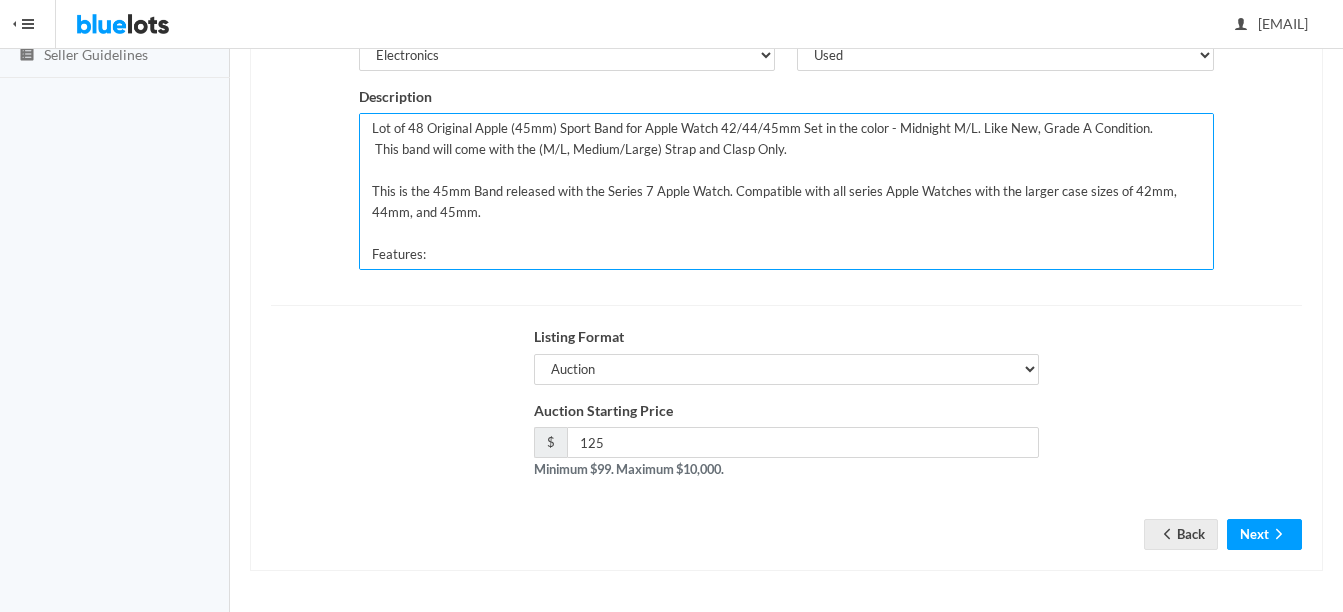 click on "Lot of 48 Original Apple (45mm) Sport Band for Apple Watch 42/44/45mm Set in the color - Midnight M/L.  Like New, Grade A Condition.
This band will come with the (M/L, Medium/Large) Strap and Clasp Only.
This is the 45mm Band released with the Series 7 Apple Watch. Compatible with all series Apple Watches with the larger case sizes of 42mm, 44mm, and 45mm.
Features:
- Made from a custom high-performance fluoroelastomer, the Sport Band is durable and strong, yet surprisingly soft.
- The smooth, dense material drapes elegantly across your wrist and feels comfortable next to your skin.
- An innovative pin-and-tuck closure ensures a clean fit." at bounding box center (786, 191) 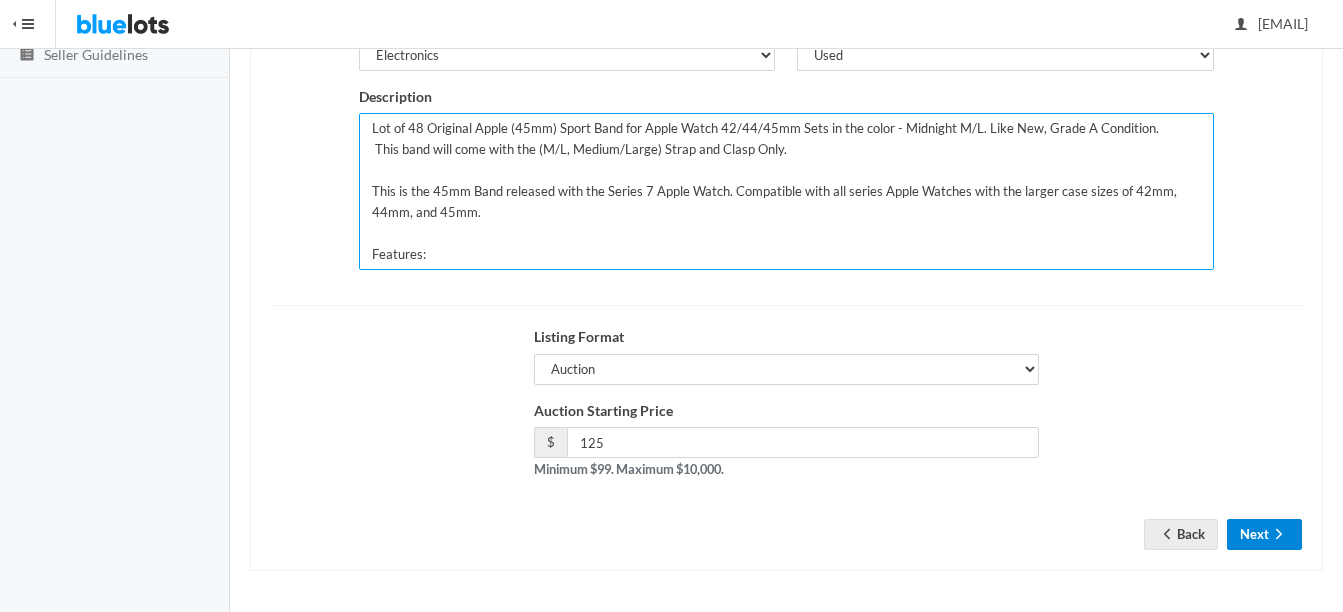 type on "Lot of 48 Original Apple (45mm) Sport Band for Apple Watch 42/44/45mm Sets in the color - Midnight M/L.  Like New, Grade A Condition.
This band will come with the (M/L, Medium/Large) Strap and Clasp Only.
This is the 45mm Band released with the Series 7 Apple Watch. Compatible with all series Apple Watches with the larger case sizes of 42mm, 44mm, and 45mm.
Features:
- Made from a custom high-performance fluoroelastomer, the Sport Band is durable and strong, yet surprisingly soft.
- The smooth, dense material drapes elegantly across your wrist and feels comfortable next to your skin.
- An innovative pin-and-tuck closure ensures a clean fit." 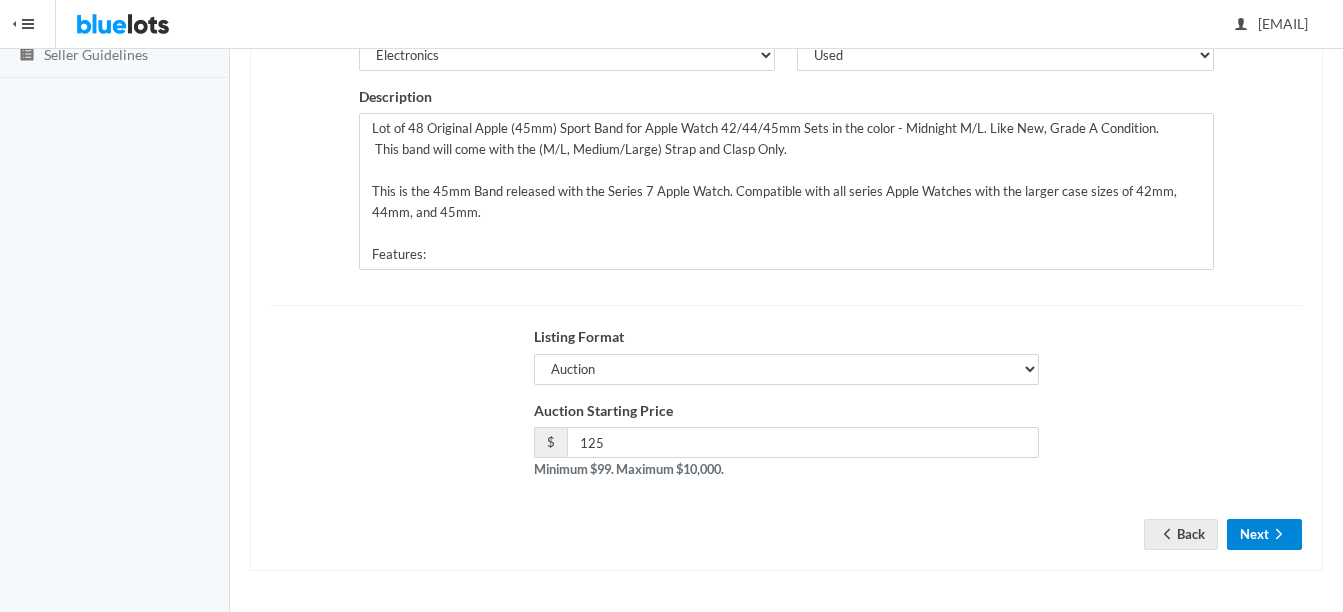 click 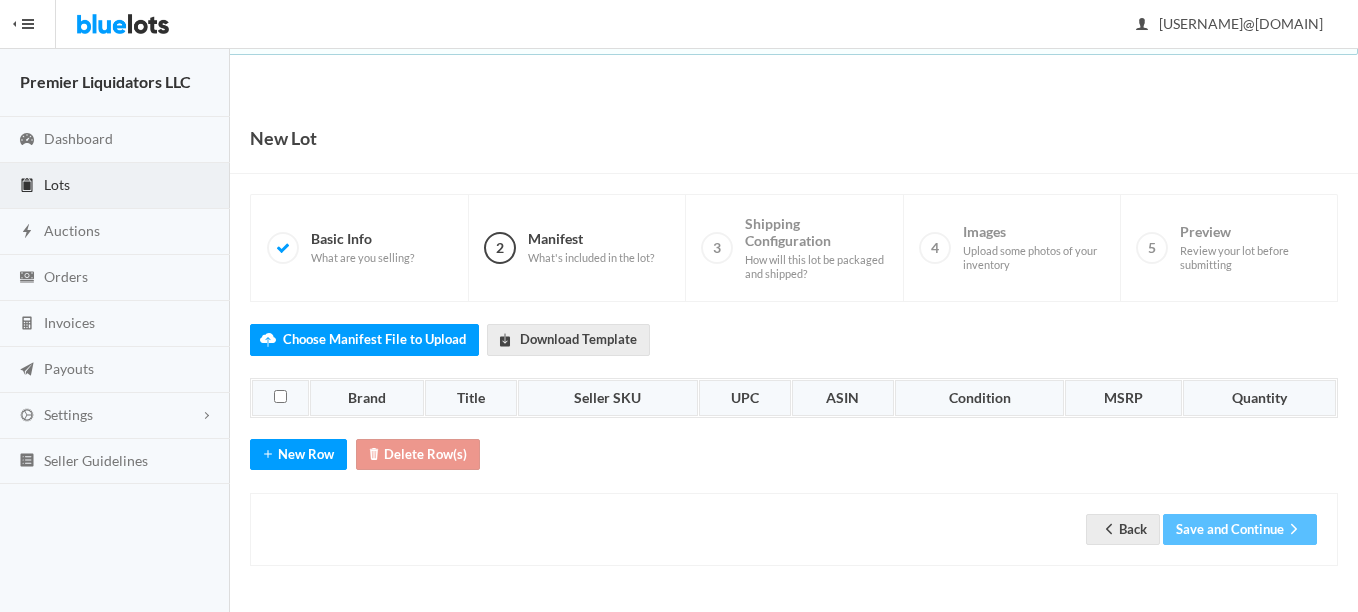 scroll, scrollTop: 0, scrollLeft: 0, axis: both 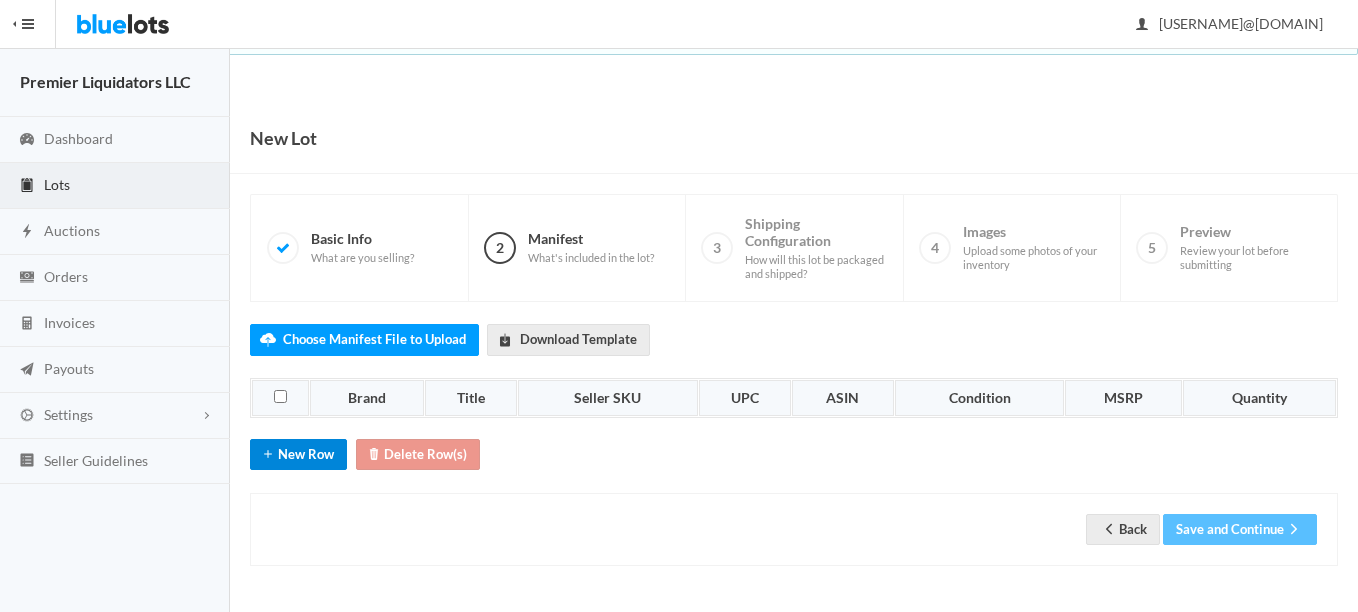click on "New Row" at bounding box center (298, 454) 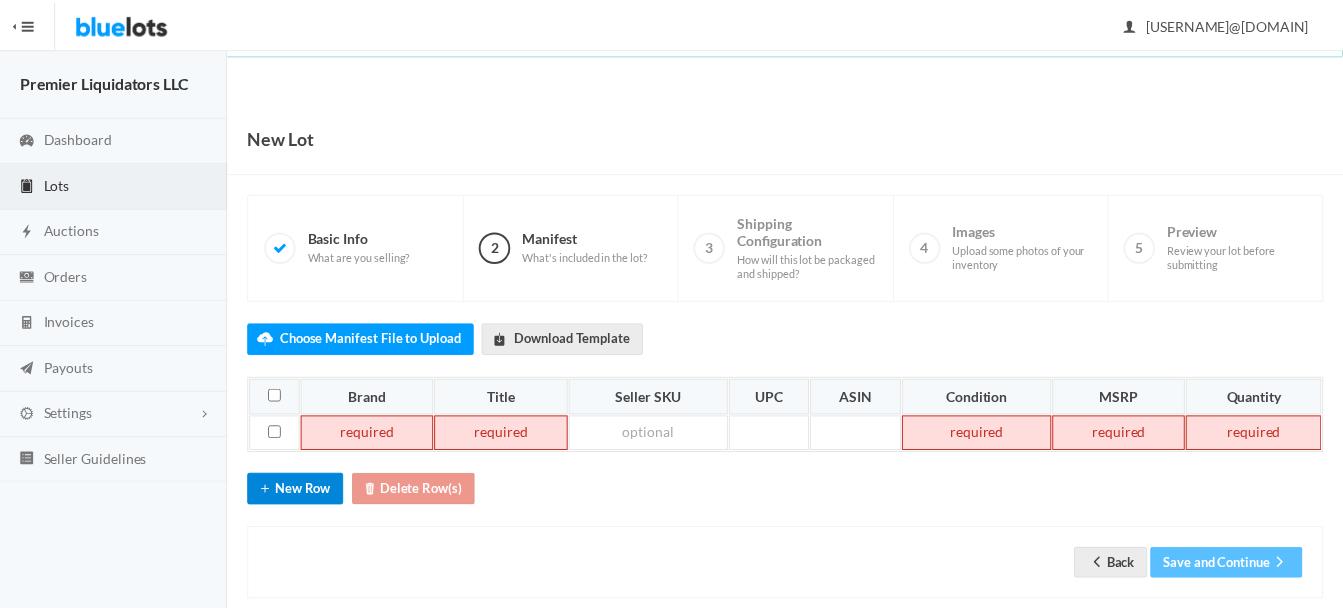 scroll, scrollTop: 31, scrollLeft: 0, axis: vertical 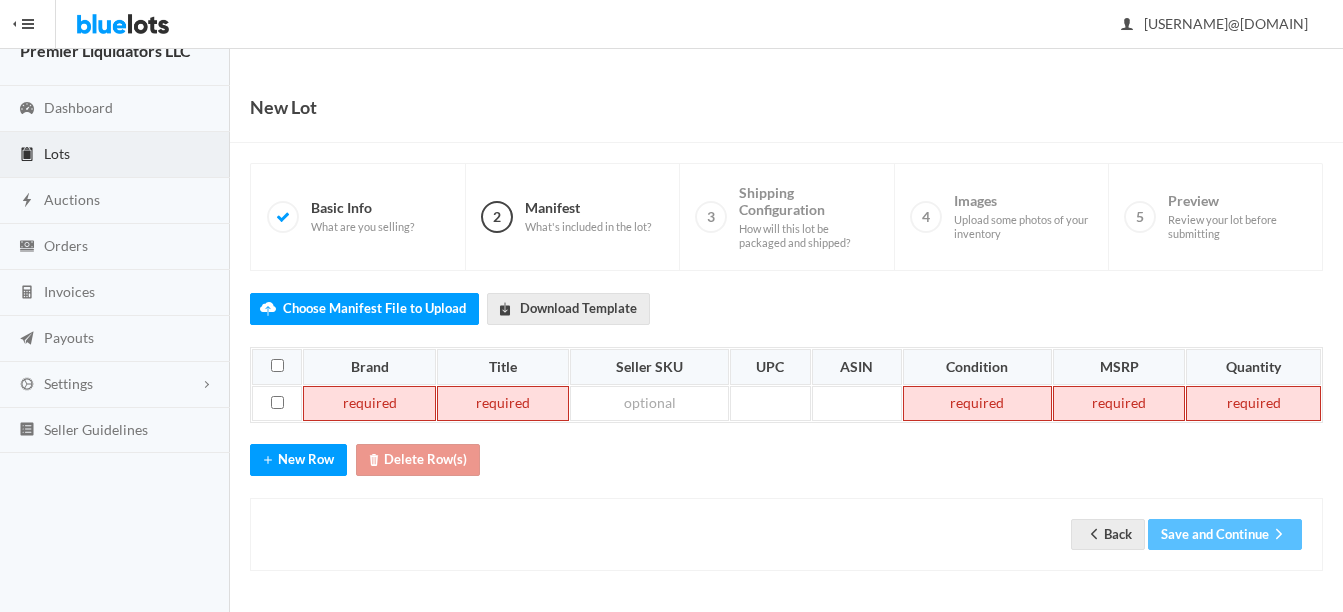 click at bounding box center (369, 404) 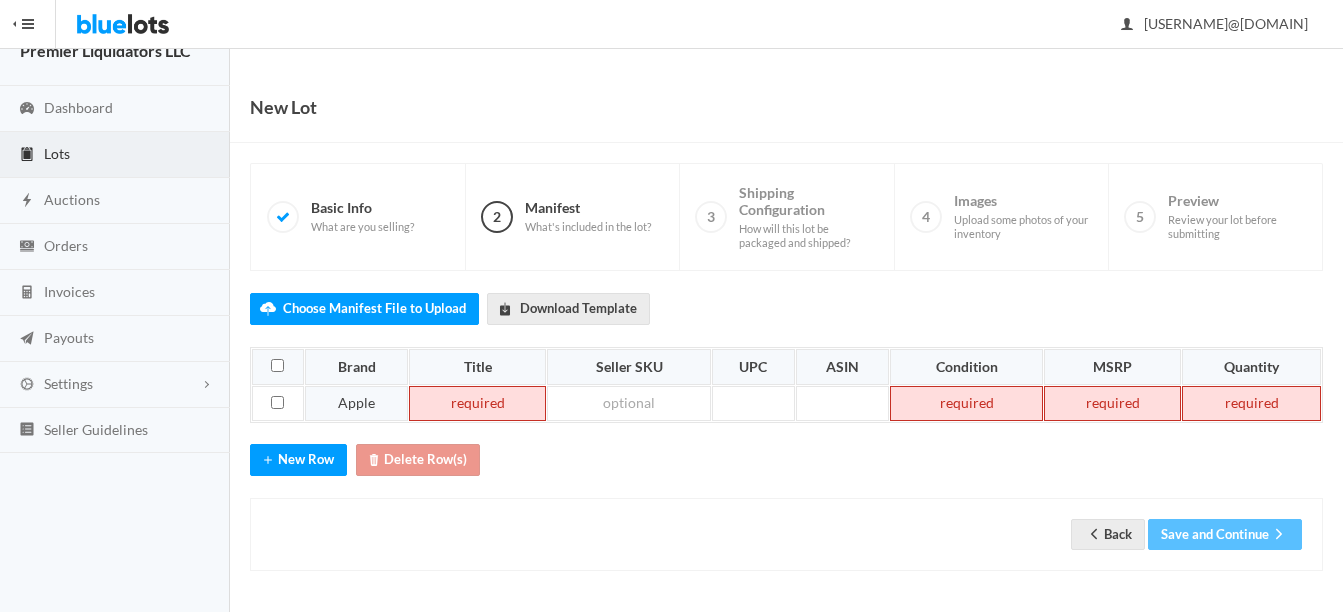 type 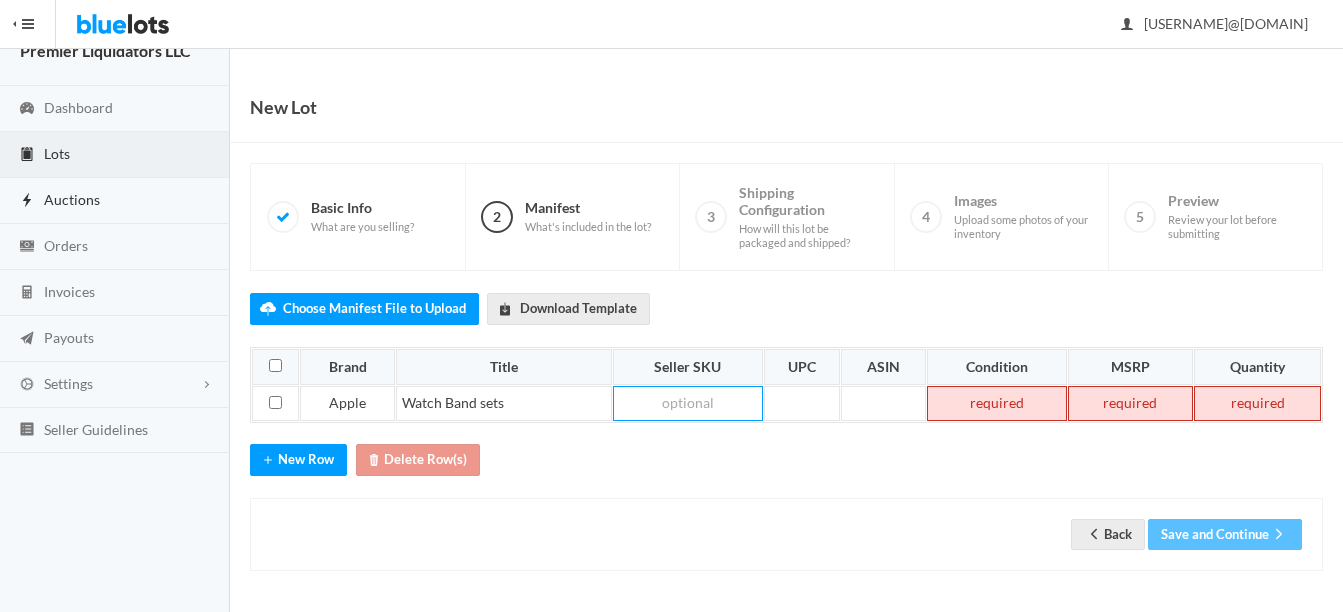 click on "Auctions" at bounding box center [72, 199] 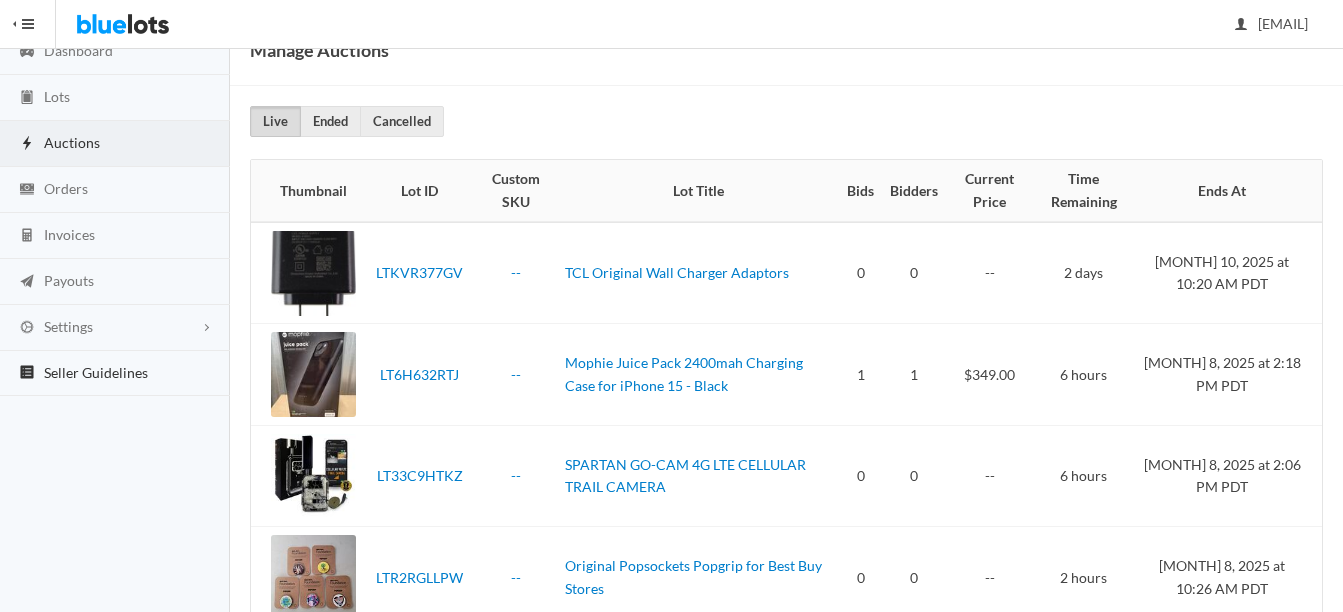 scroll, scrollTop: 0, scrollLeft: 0, axis: both 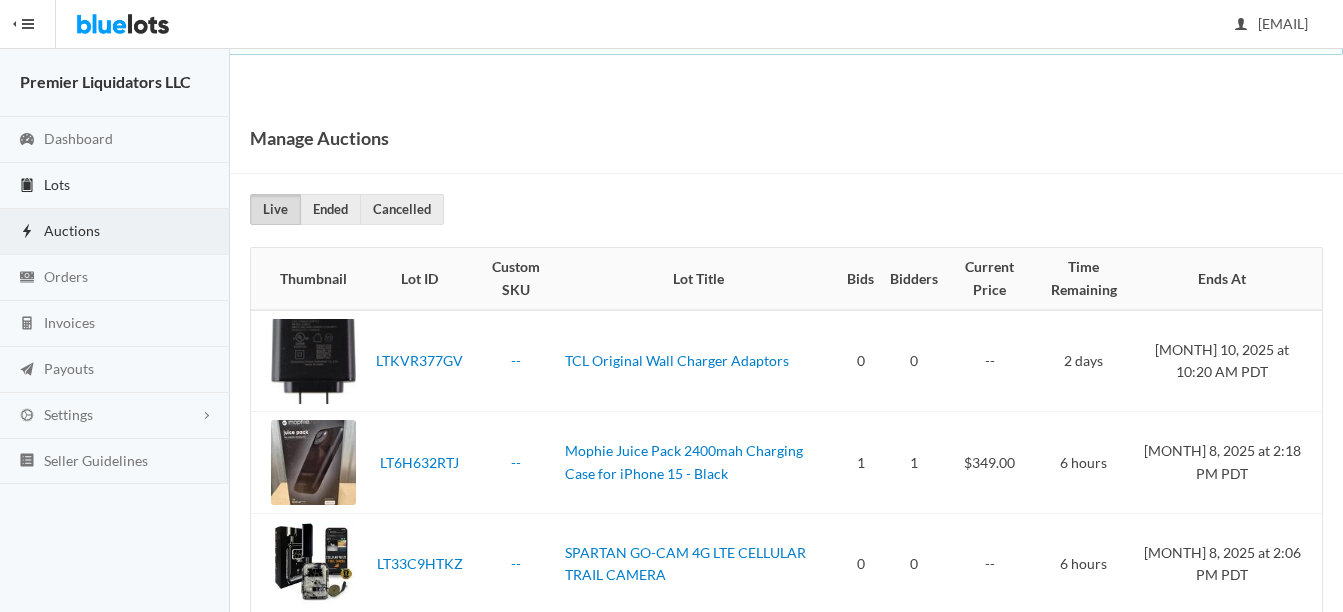 click on "Lots" at bounding box center [57, 184] 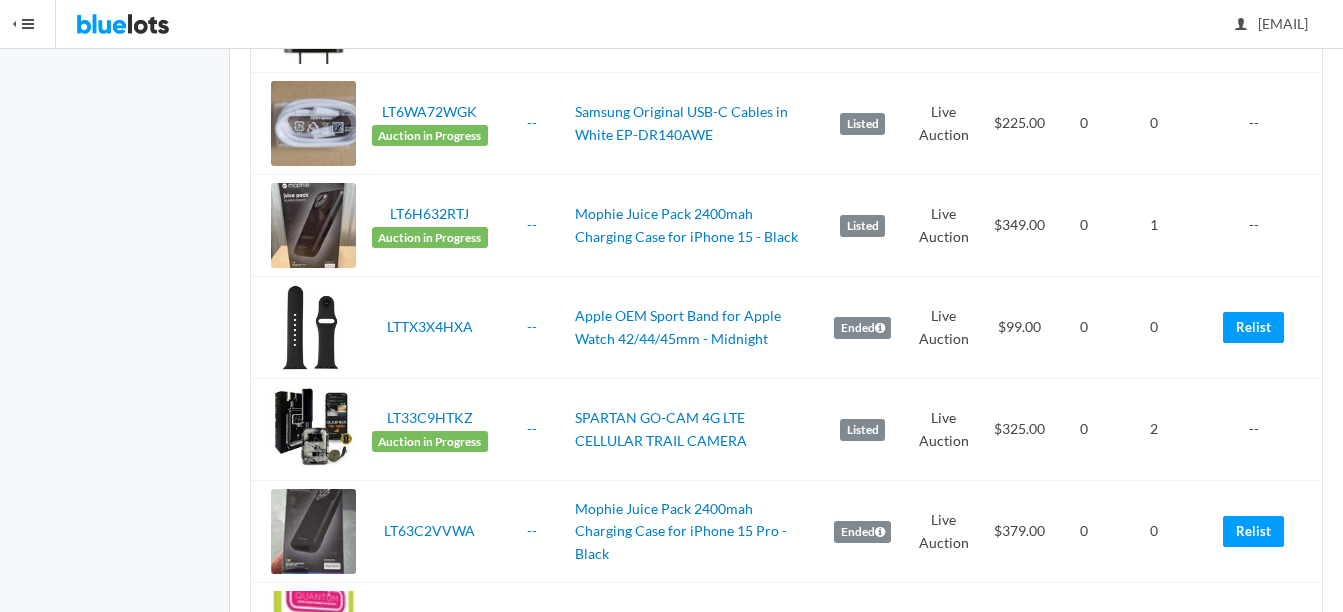 scroll, scrollTop: 500, scrollLeft: 0, axis: vertical 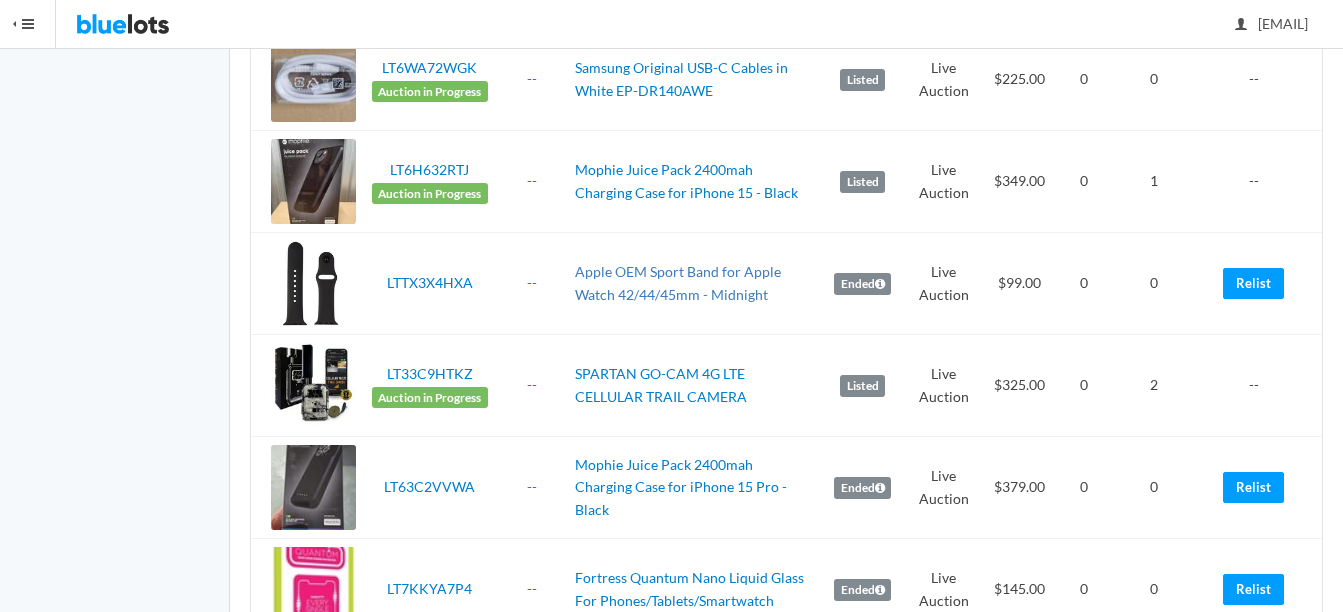 click on "Apple OEM Sport Band for Apple Watch 42/44/45mm - Midnight" at bounding box center [678, 283] 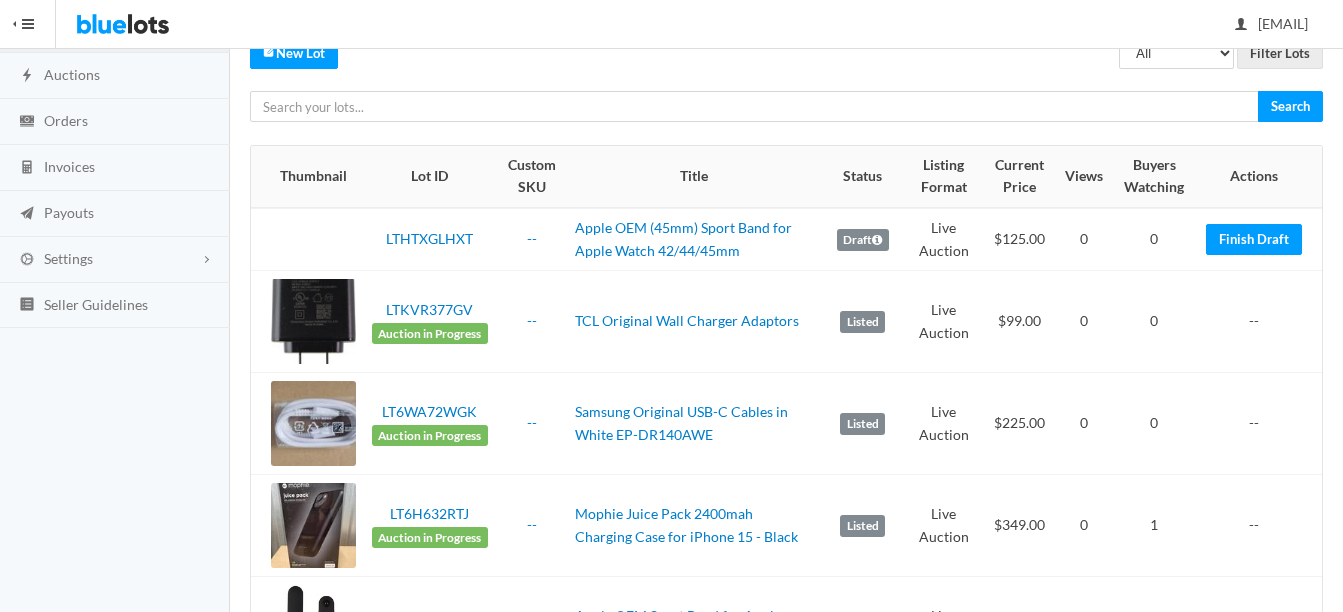 scroll, scrollTop: 0, scrollLeft: 0, axis: both 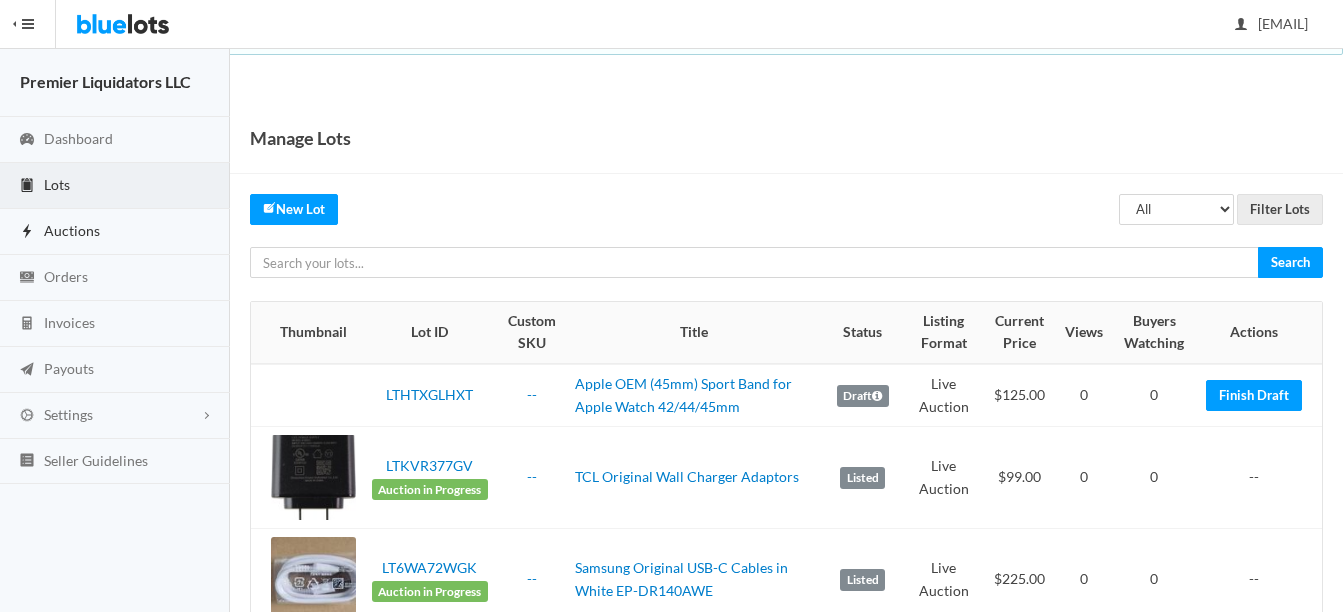 click on "Auctions" at bounding box center (72, 230) 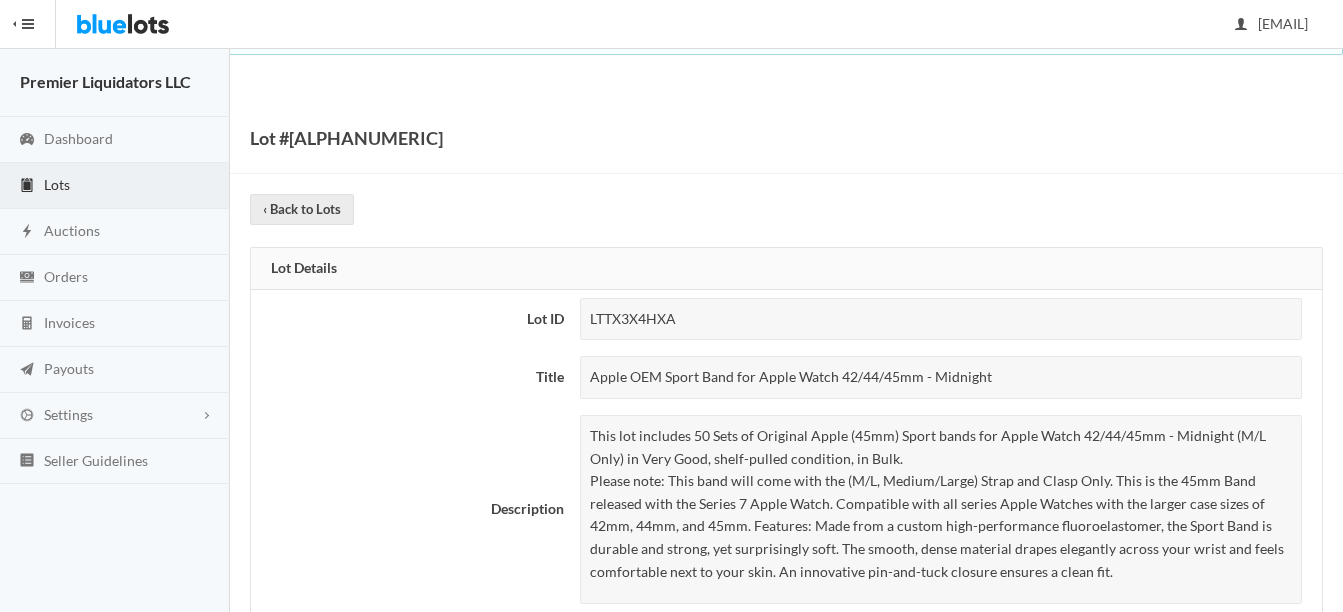 scroll, scrollTop: 0, scrollLeft: 0, axis: both 